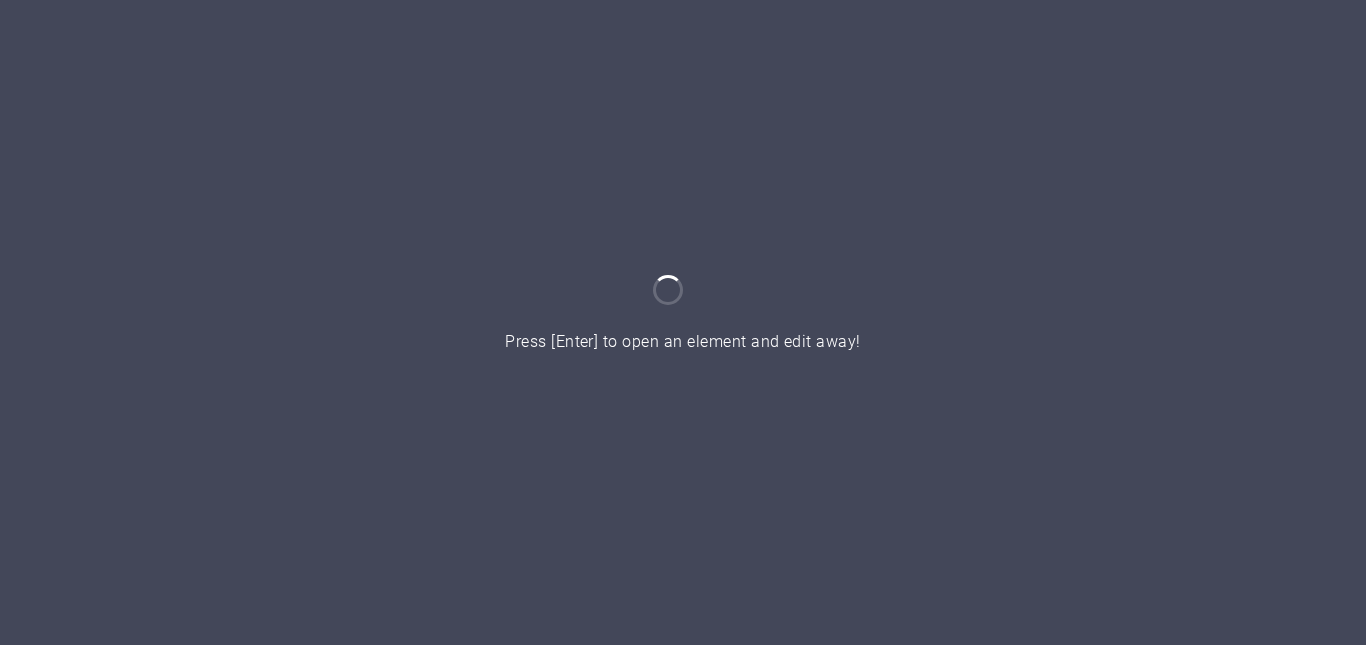 scroll, scrollTop: 0, scrollLeft: 0, axis: both 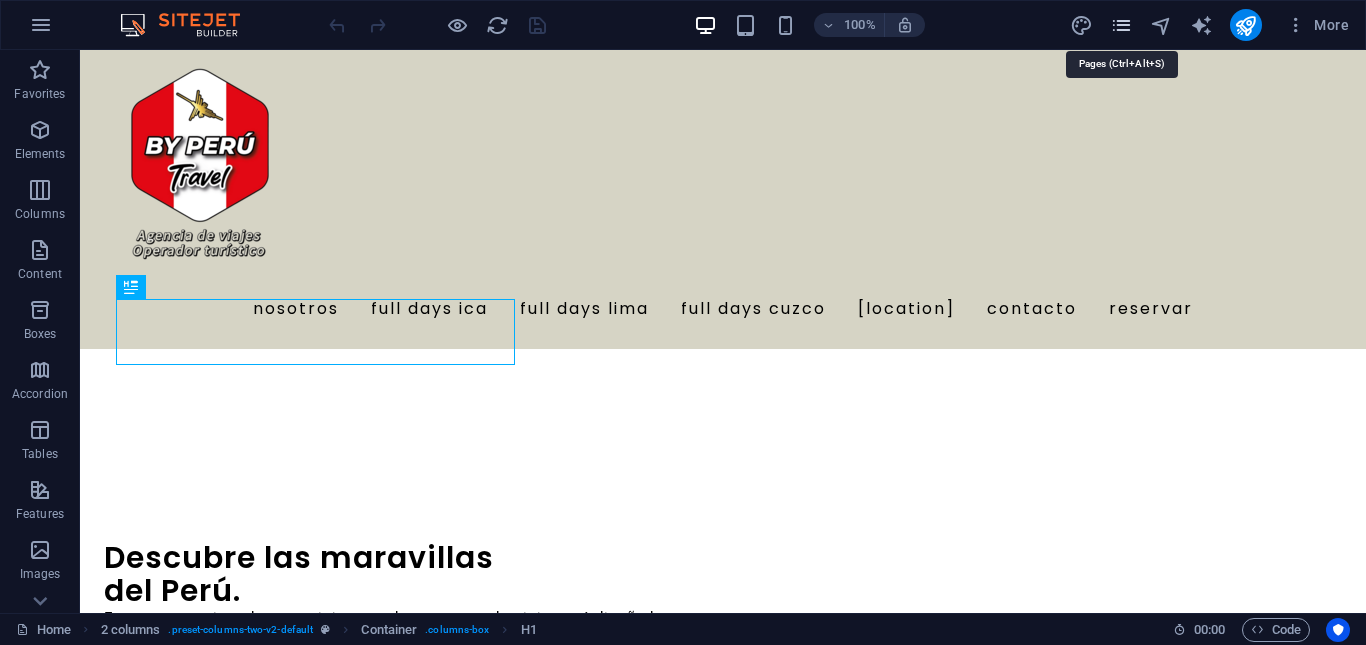 click at bounding box center [1121, 25] 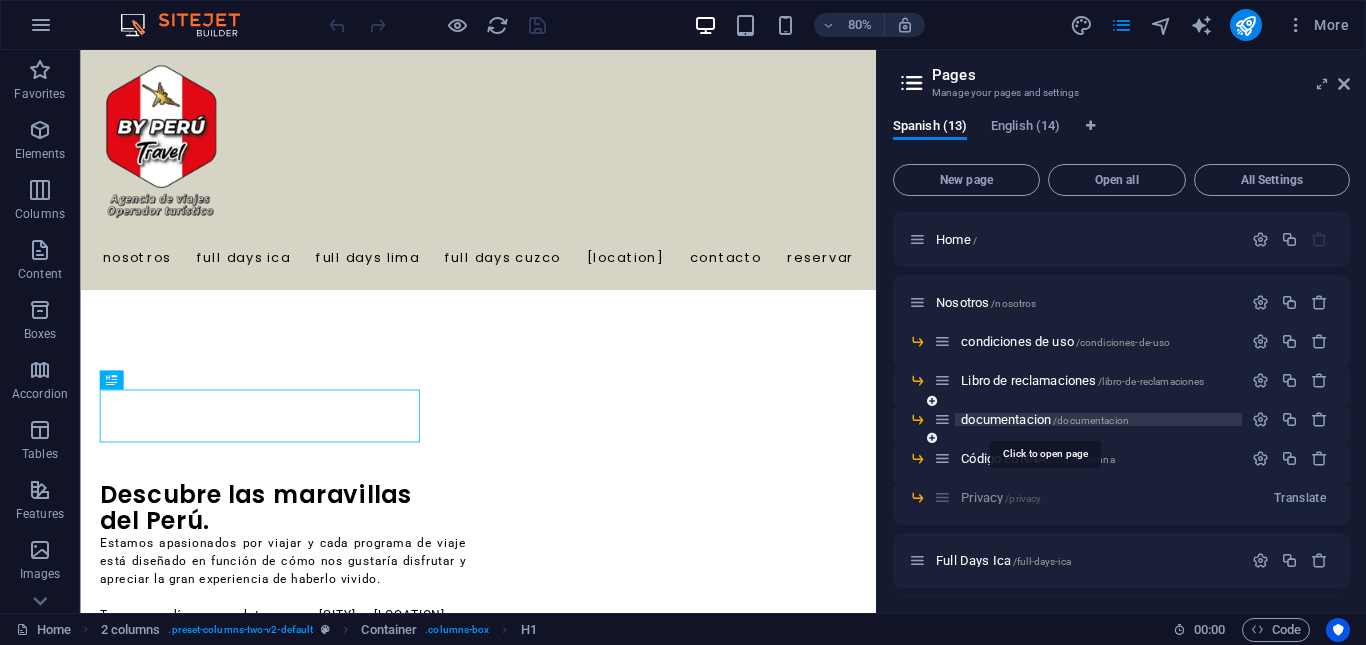 click on "documentacion /documentacion" at bounding box center [1045, 419] 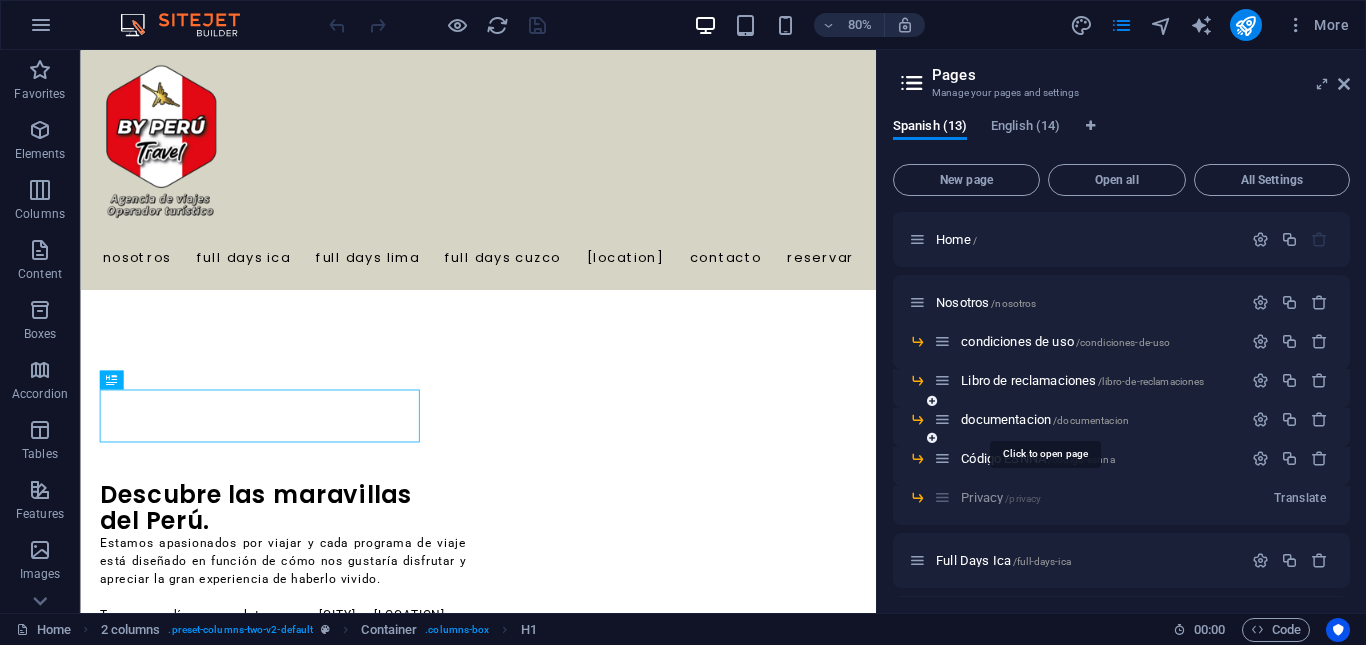 scroll, scrollTop: 0, scrollLeft: 0, axis: both 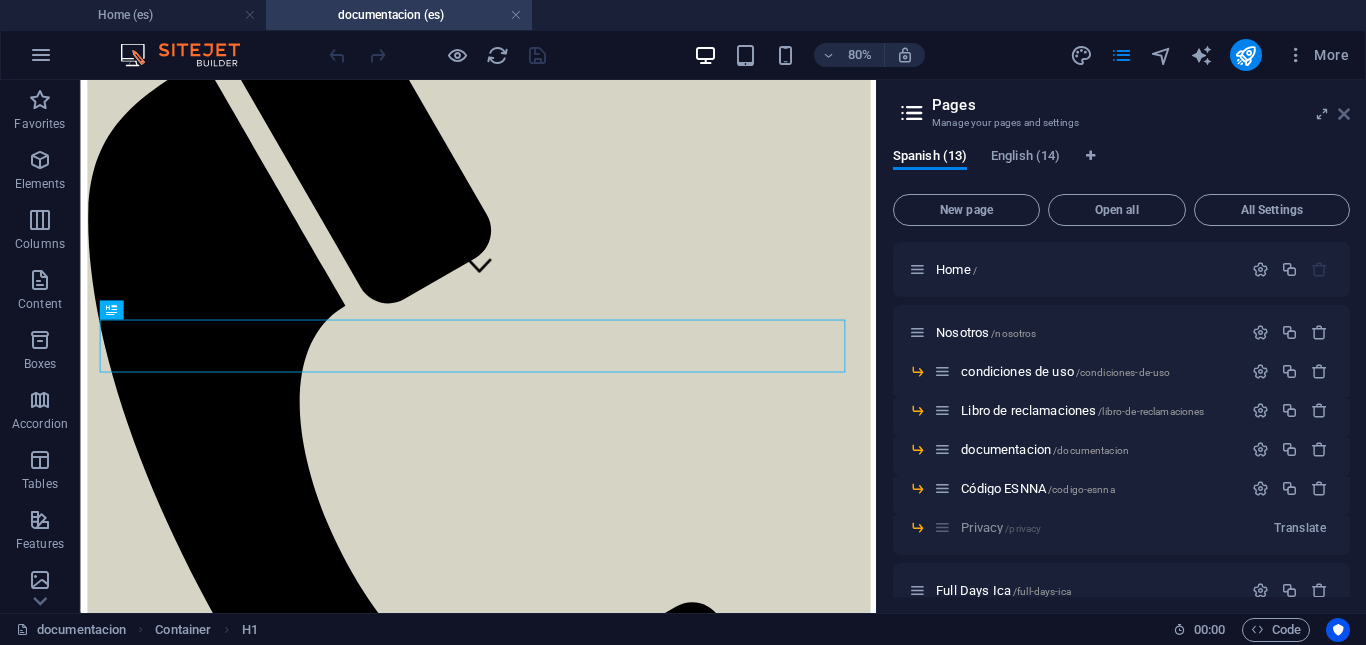 click at bounding box center (1344, 114) 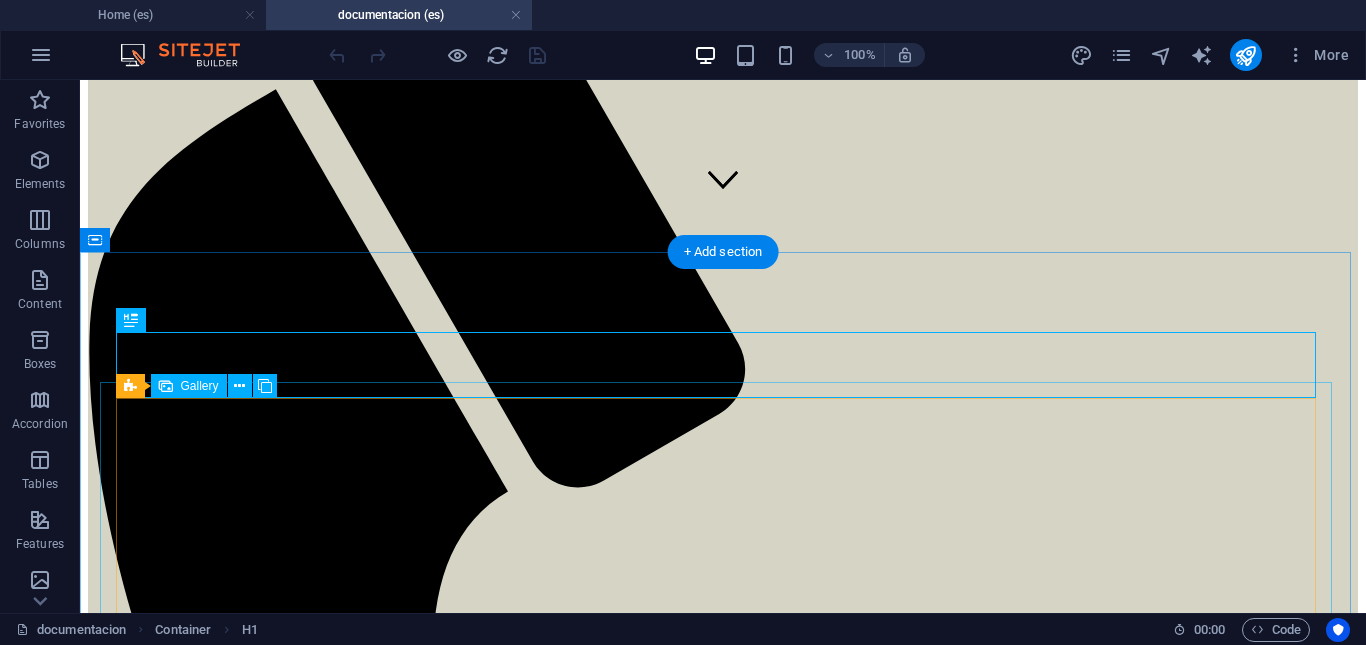 click at bounding box center (528, 7874) 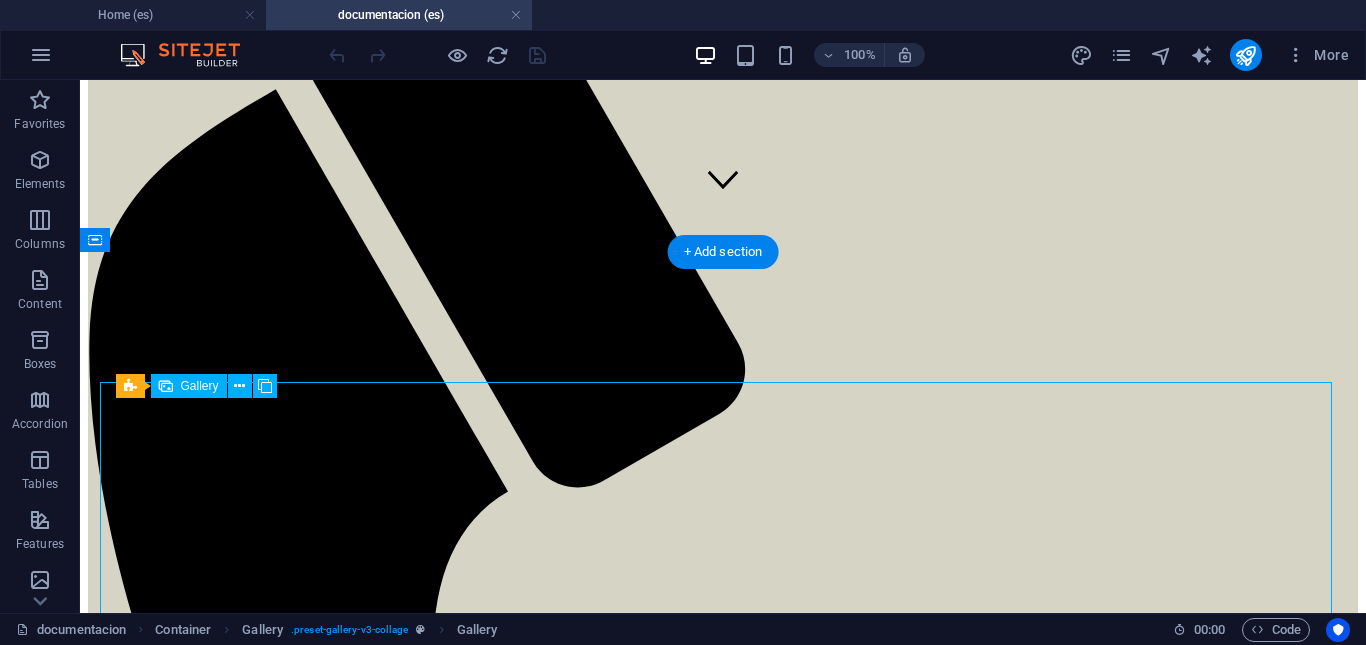 click at bounding box center (528, 7874) 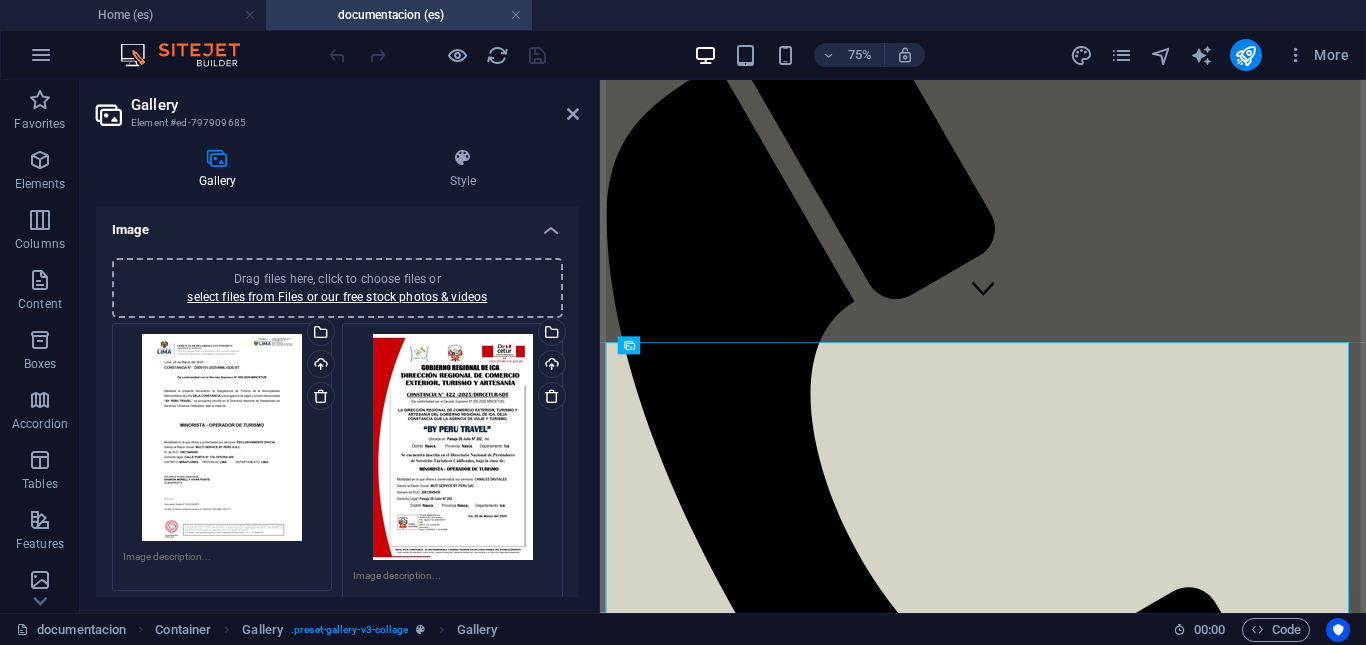 click on "Drag files here, click to choose files or select files from Files or our free stock photos & videos" at bounding box center (337, 288) 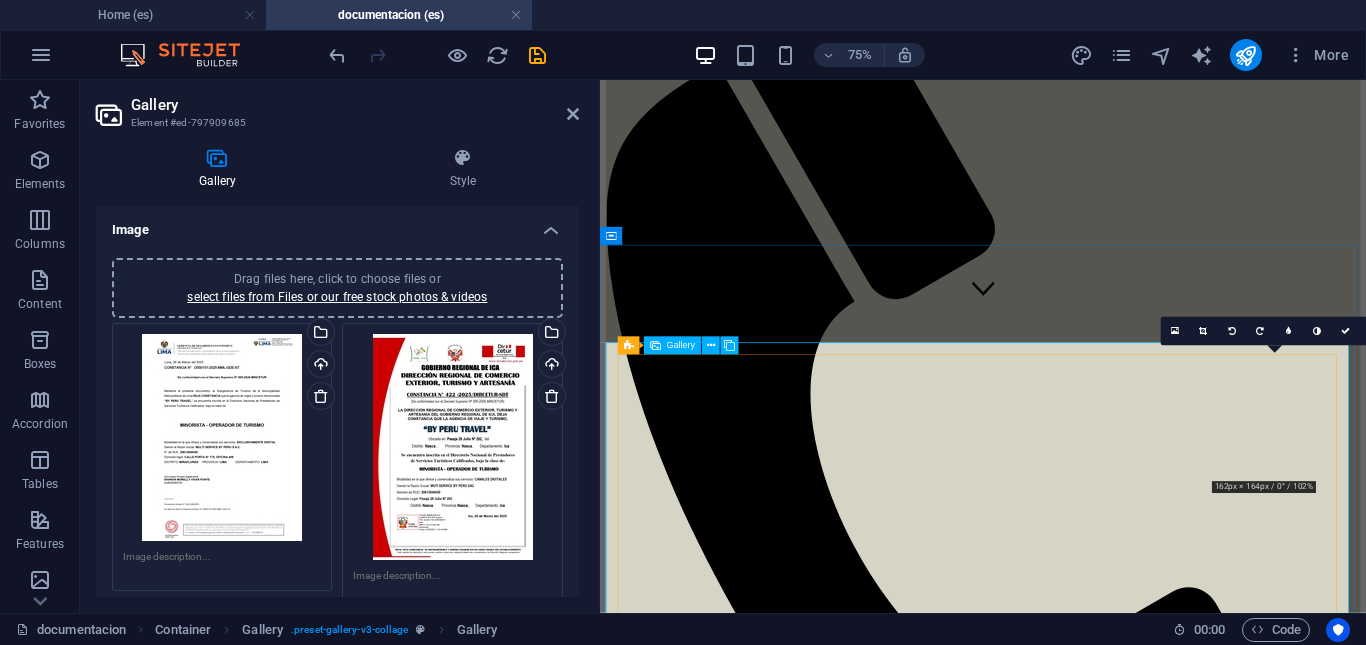 click at bounding box center [1047, 6467] 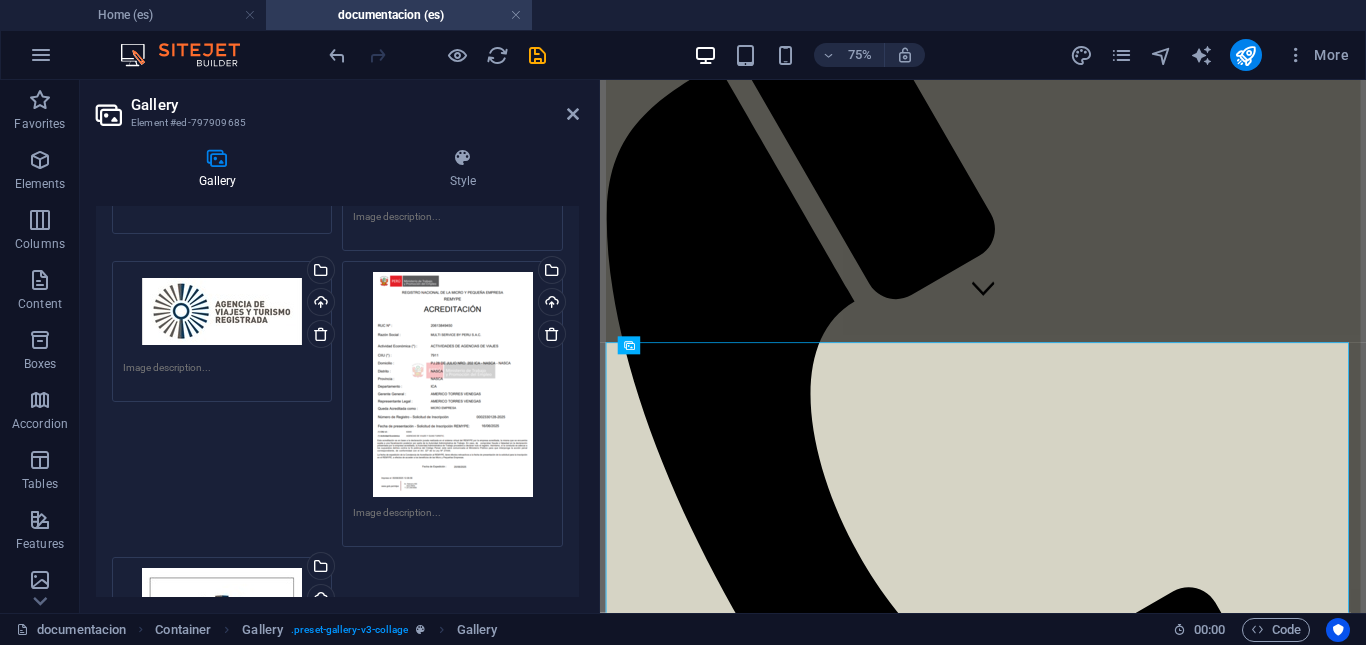 scroll, scrollTop: 700, scrollLeft: 0, axis: vertical 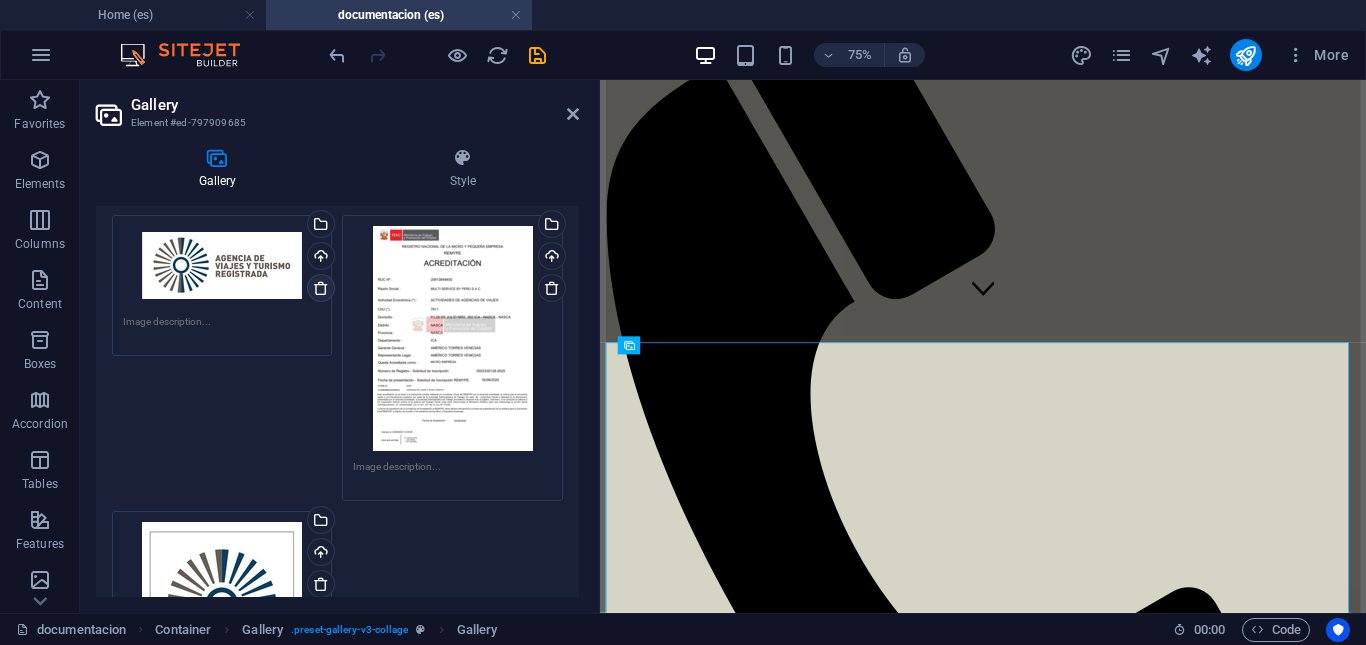 click at bounding box center [321, 288] 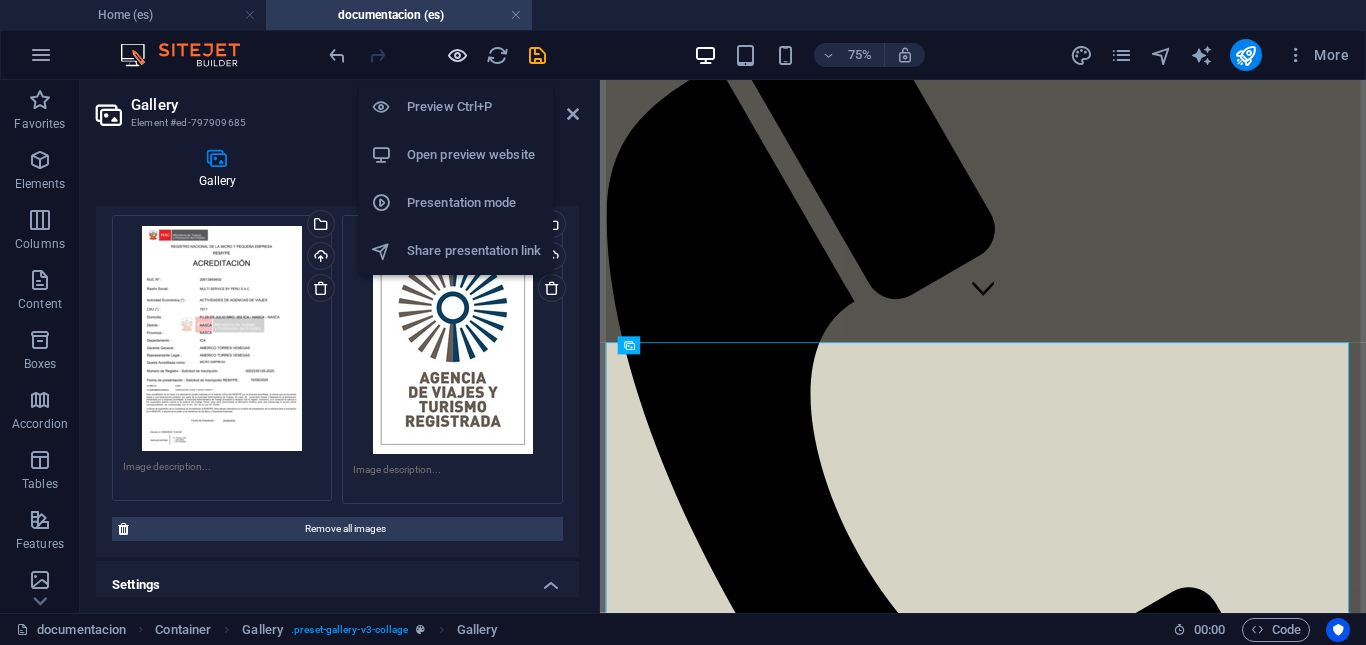click at bounding box center (457, 55) 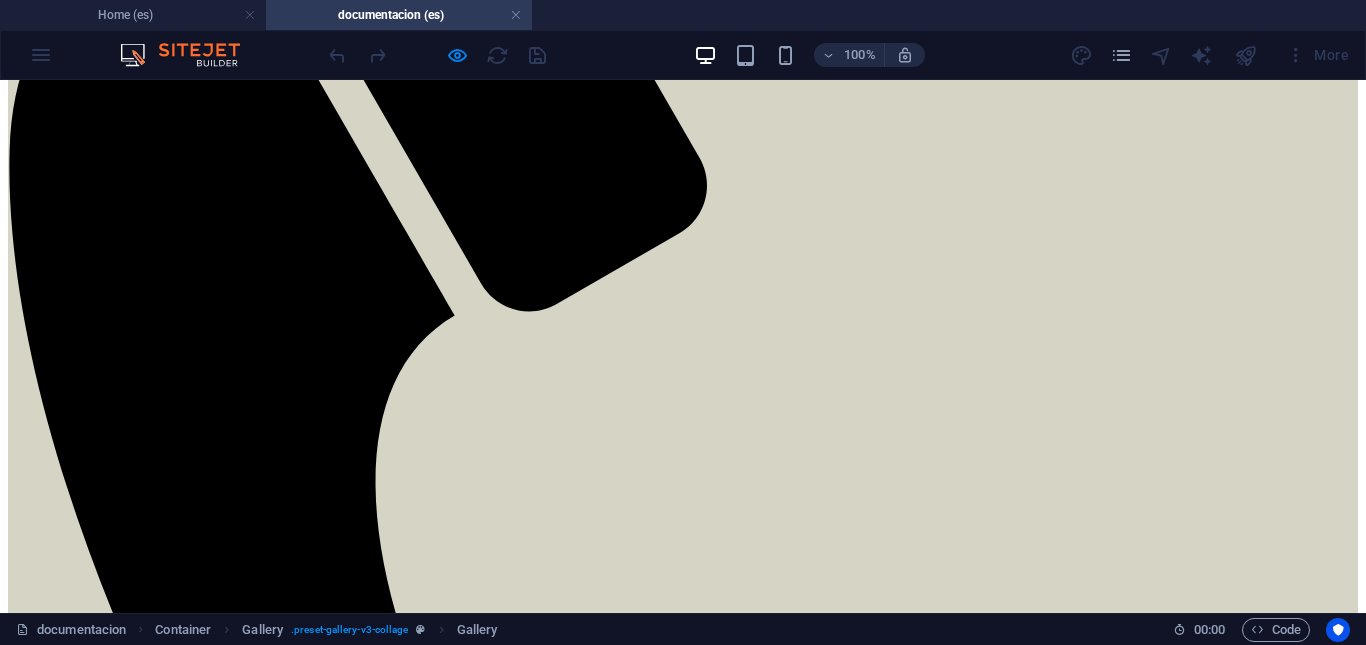 scroll, scrollTop: 599, scrollLeft: 0, axis: vertical 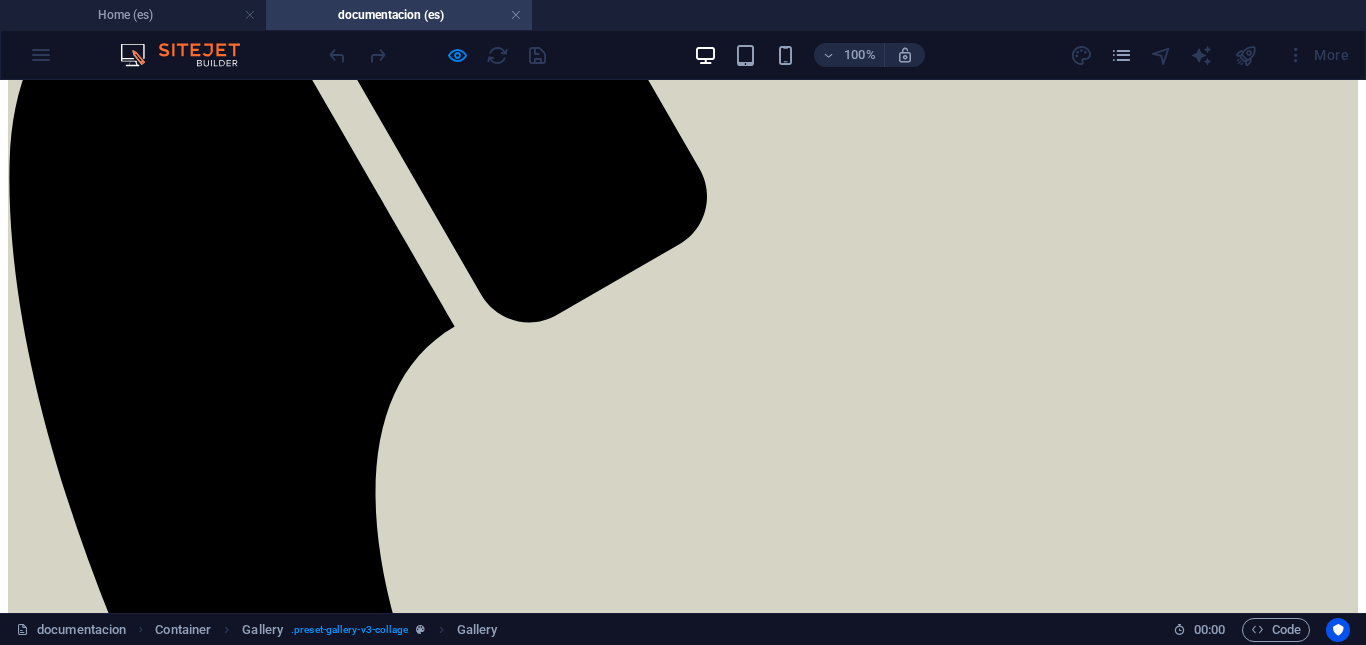 click at bounding box center [288, 9511] 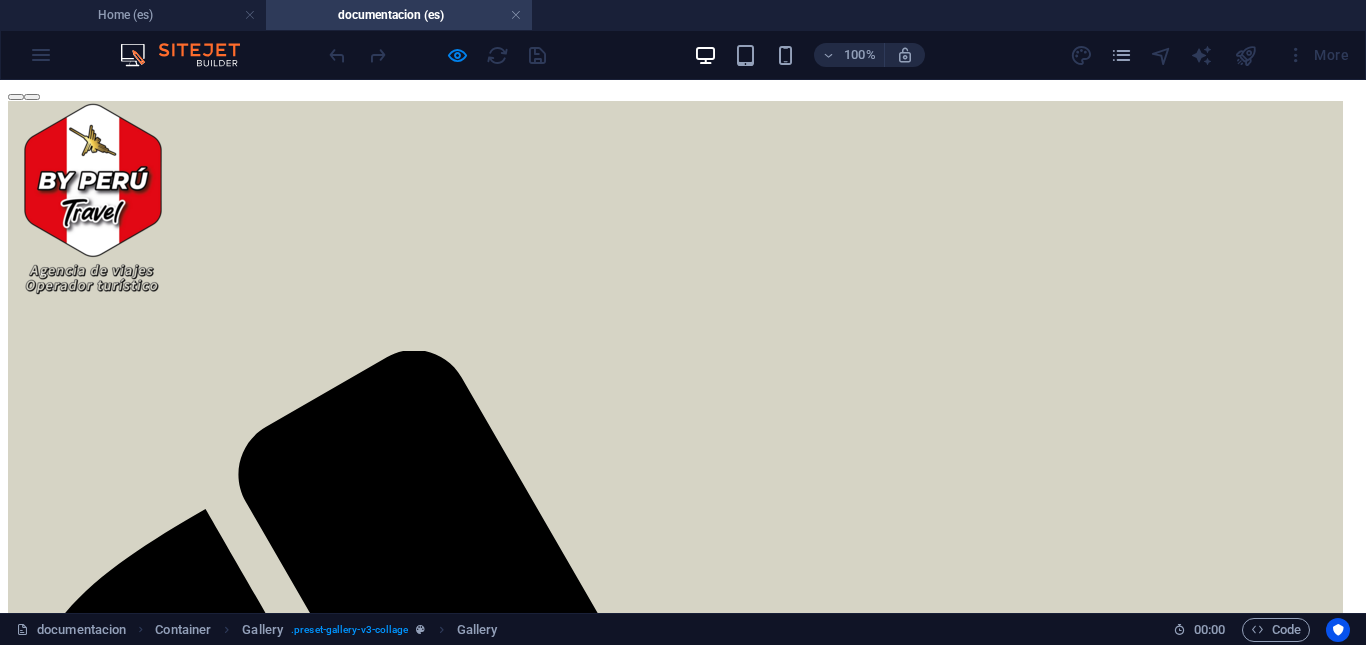 click at bounding box center [195, -224] 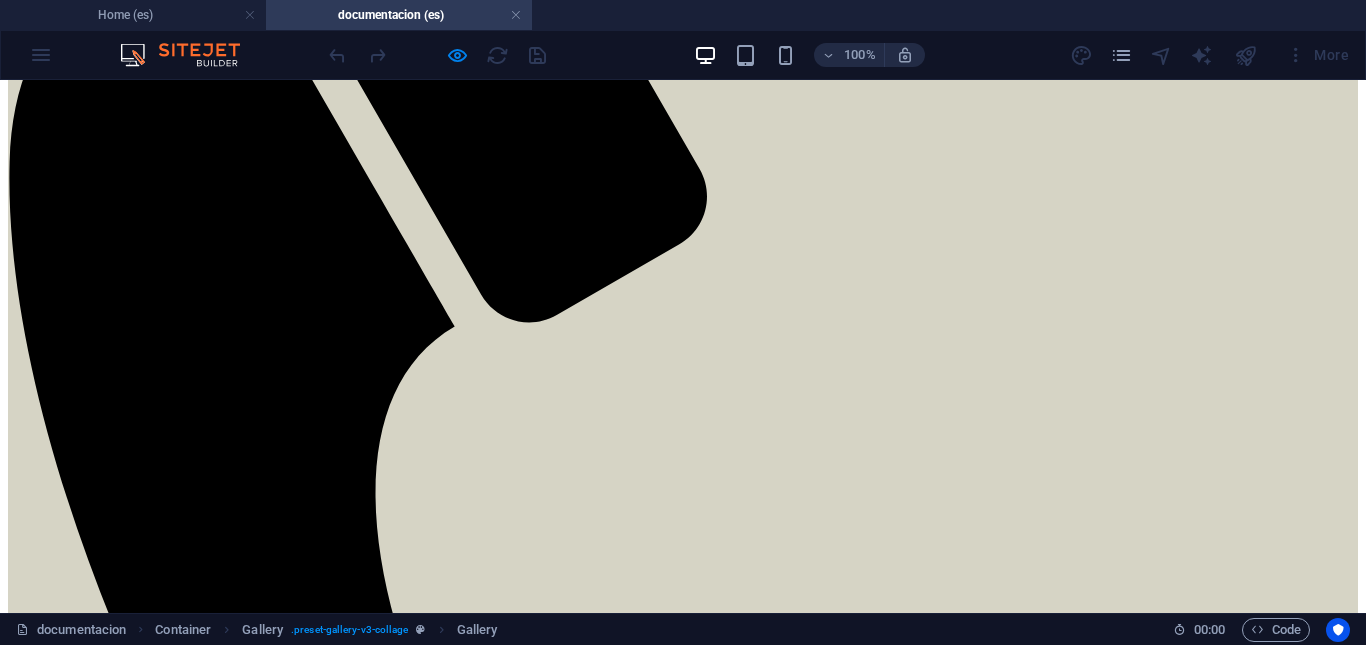 scroll, scrollTop: 645, scrollLeft: 0, axis: vertical 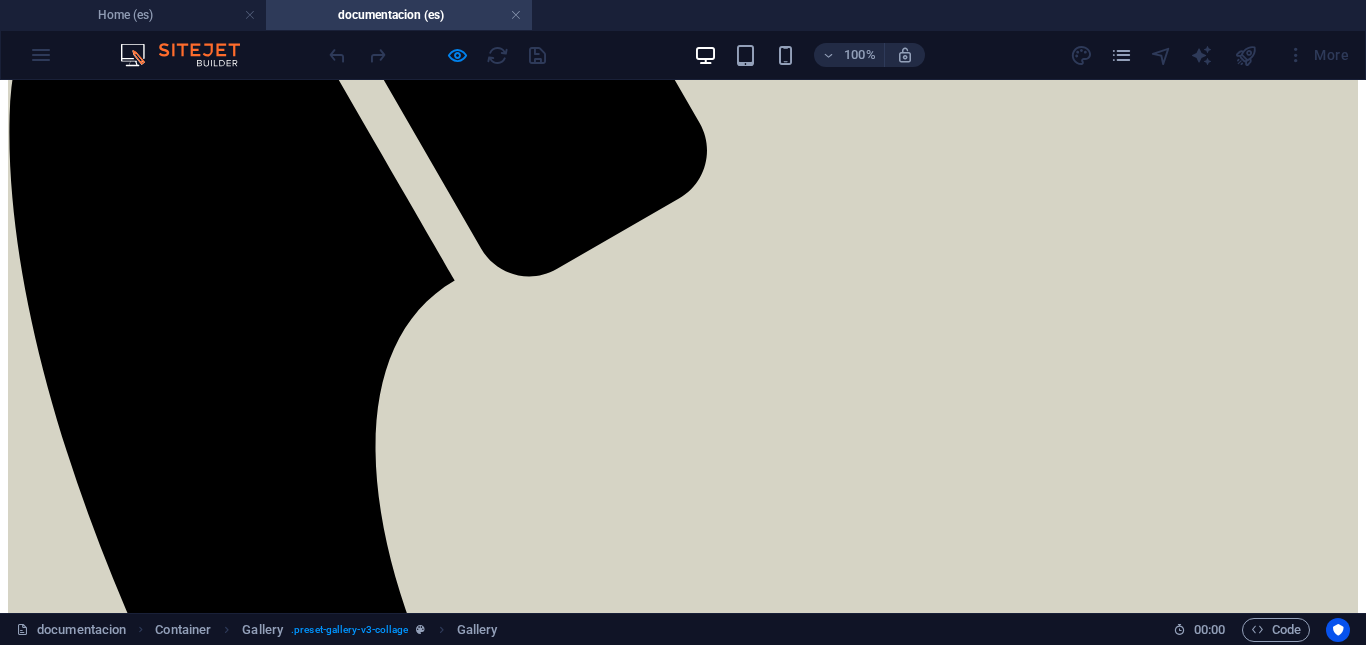 click at bounding box center [288, 9465] 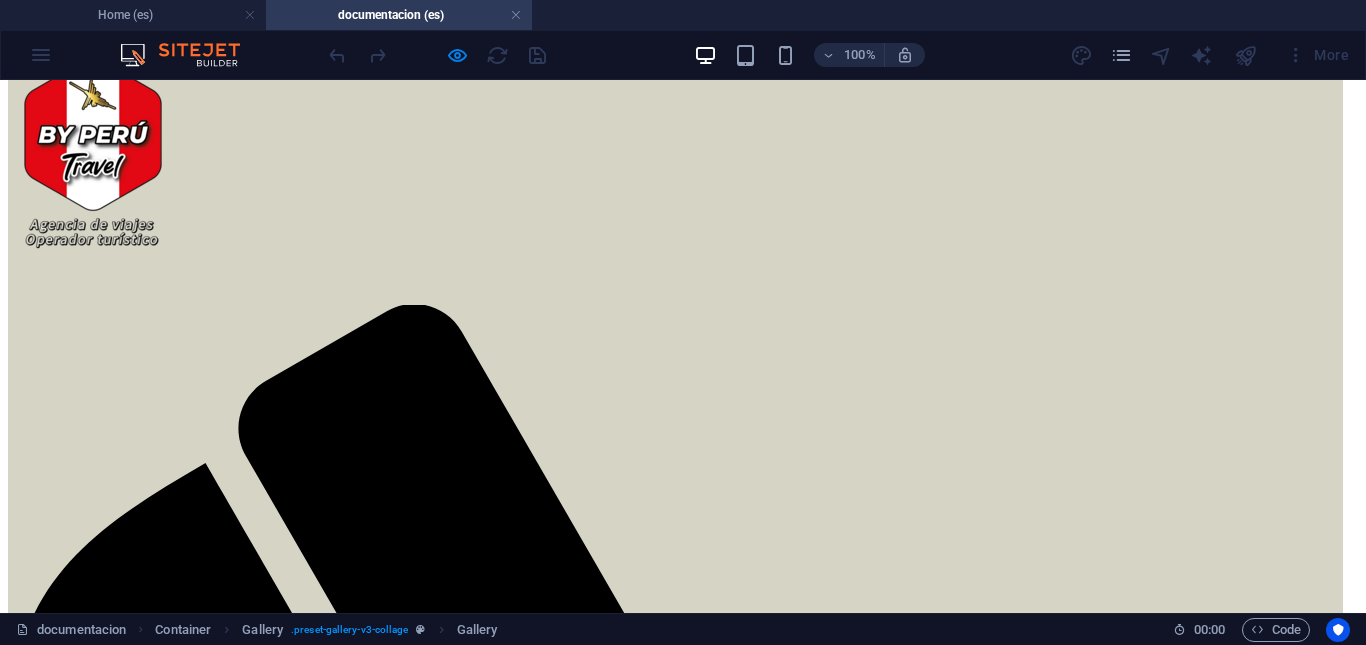 drag, startPoint x: 408, startPoint y: 409, endPoint x: 412, endPoint y: 420, distance: 11.7046995 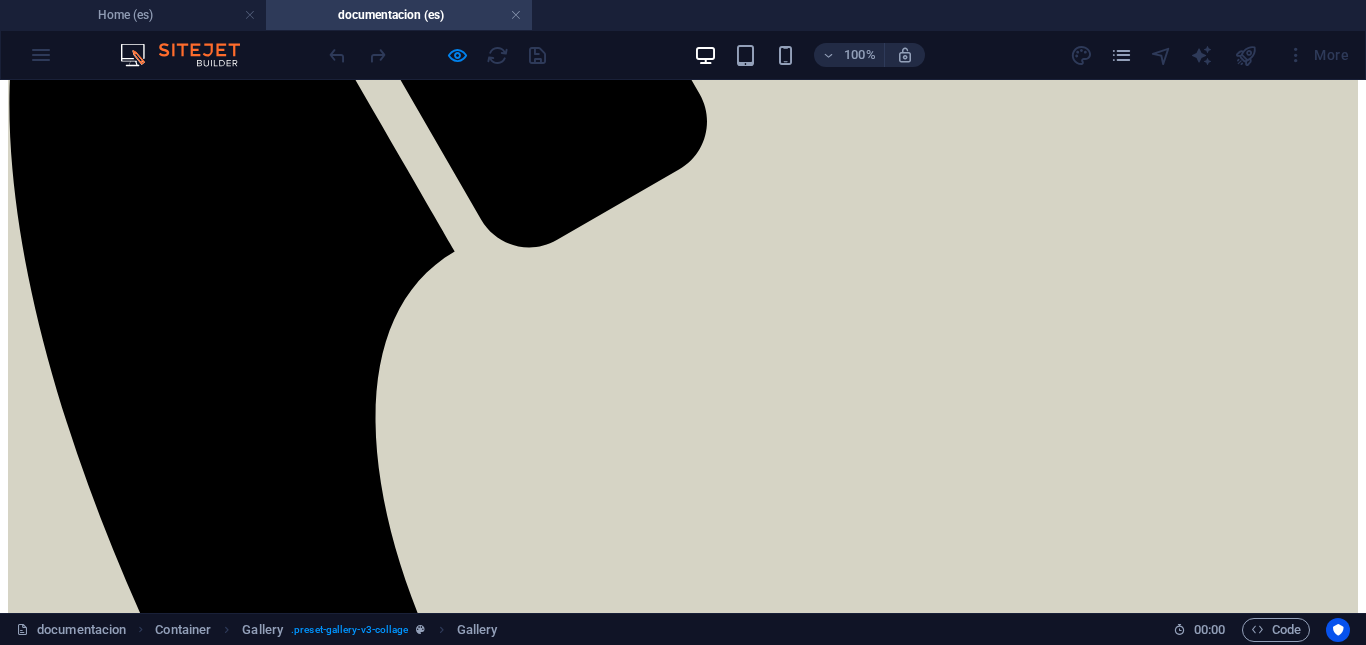 scroll, scrollTop: 645, scrollLeft: 0, axis: vertical 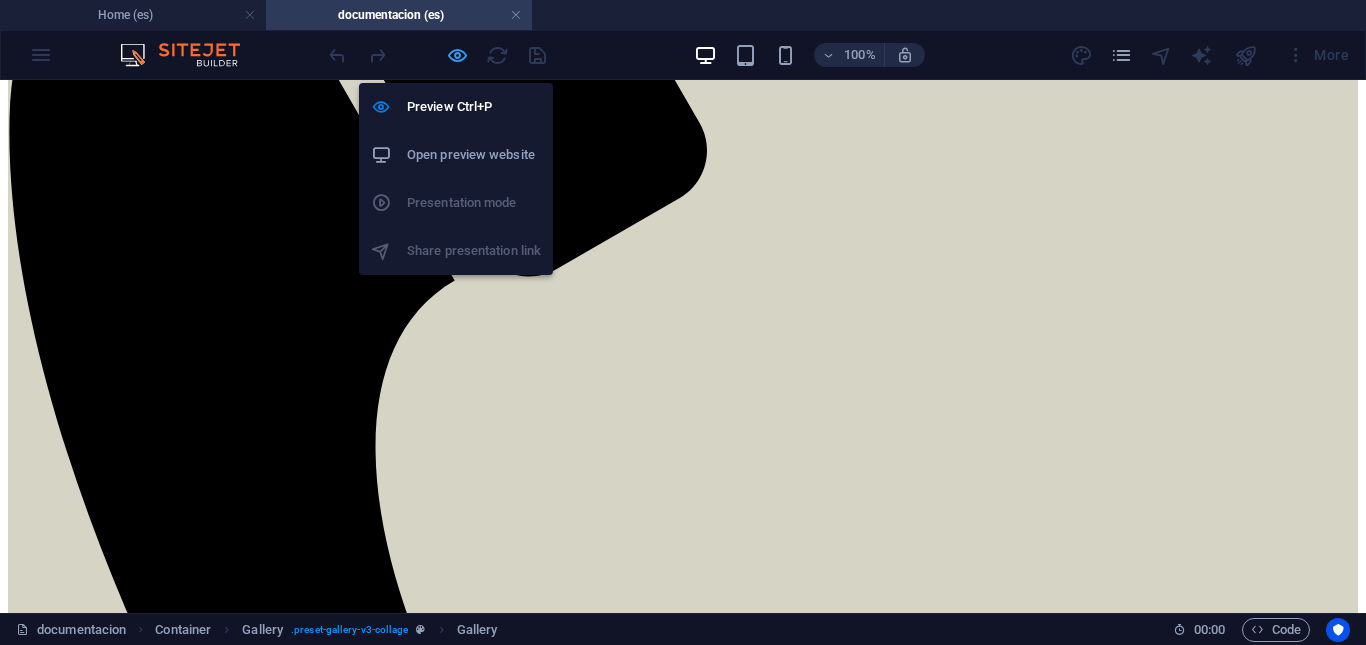click at bounding box center [457, 55] 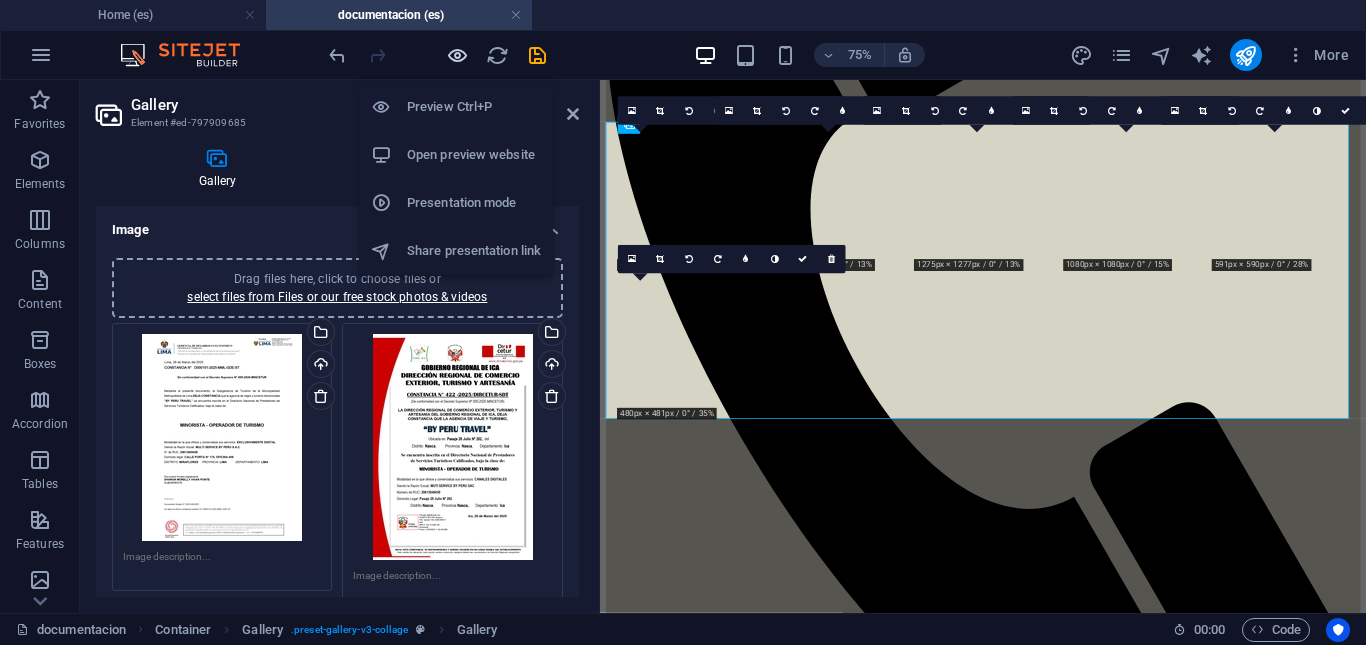 scroll, scrollTop: 693, scrollLeft: 0, axis: vertical 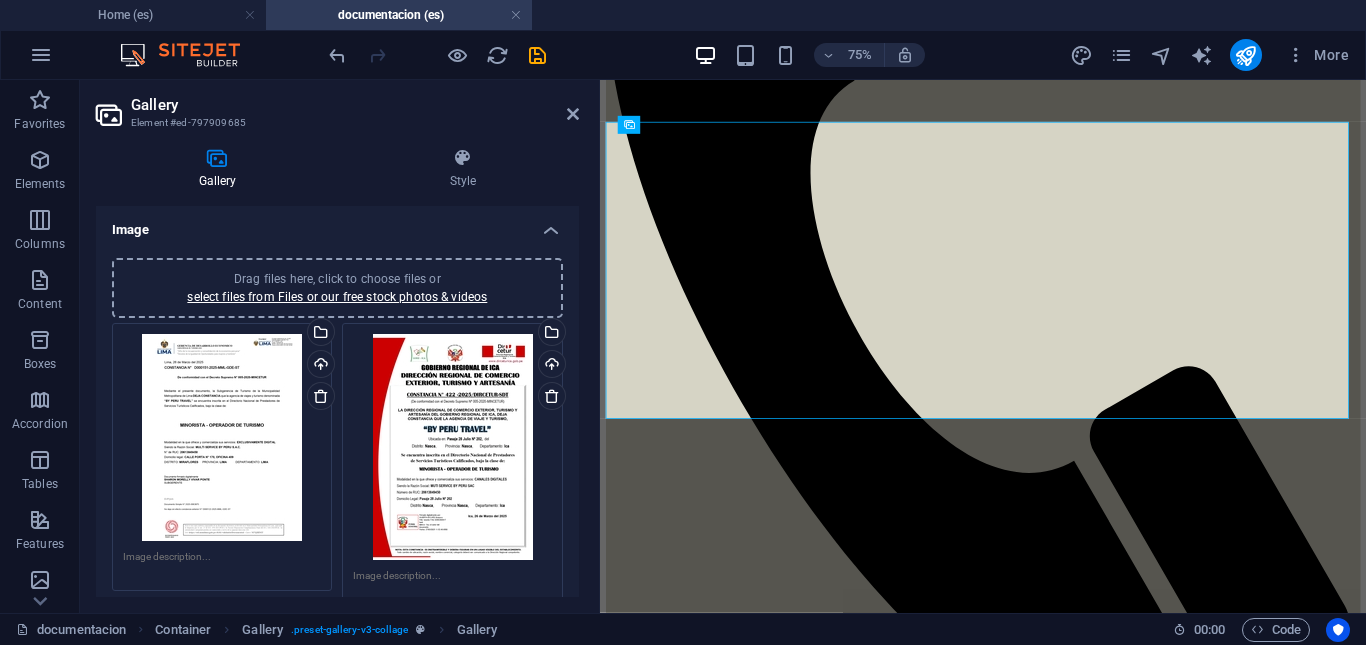 click on "Drag files here, click to choose files or select files from Files or our free stock photos & videos" at bounding box center [337, 288] 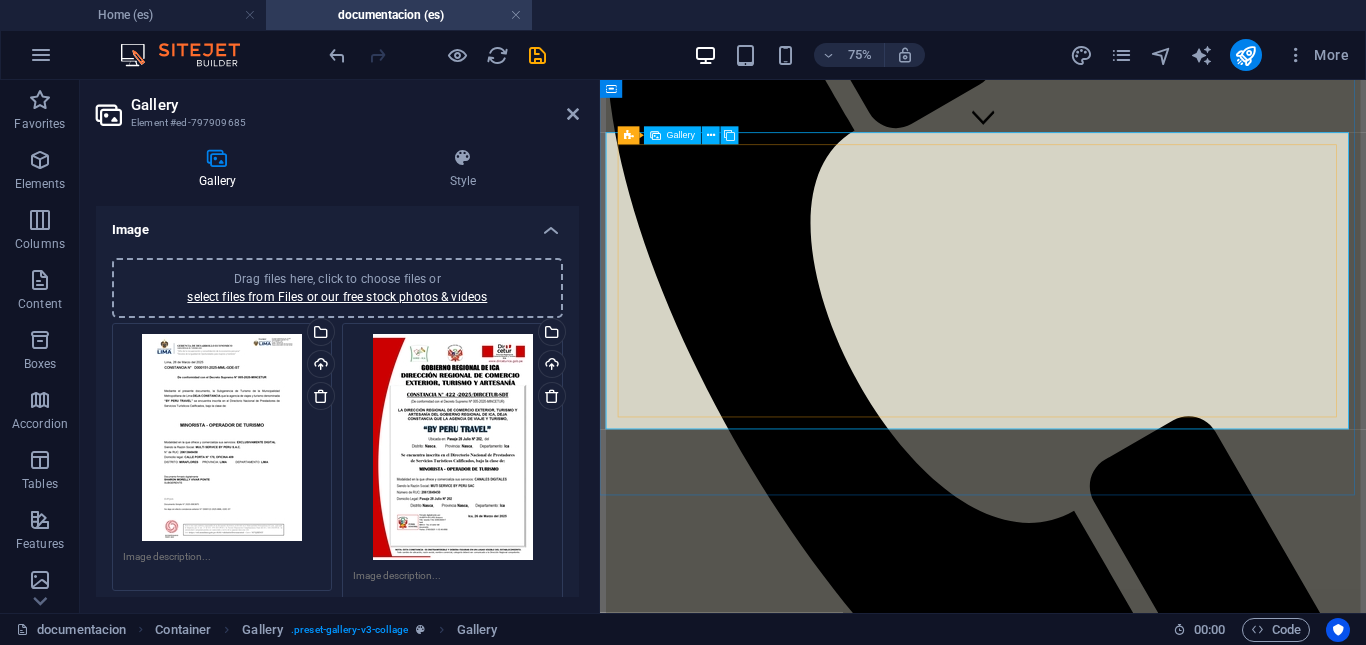 scroll, scrollTop: 593, scrollLeft: 0, axis: vertical 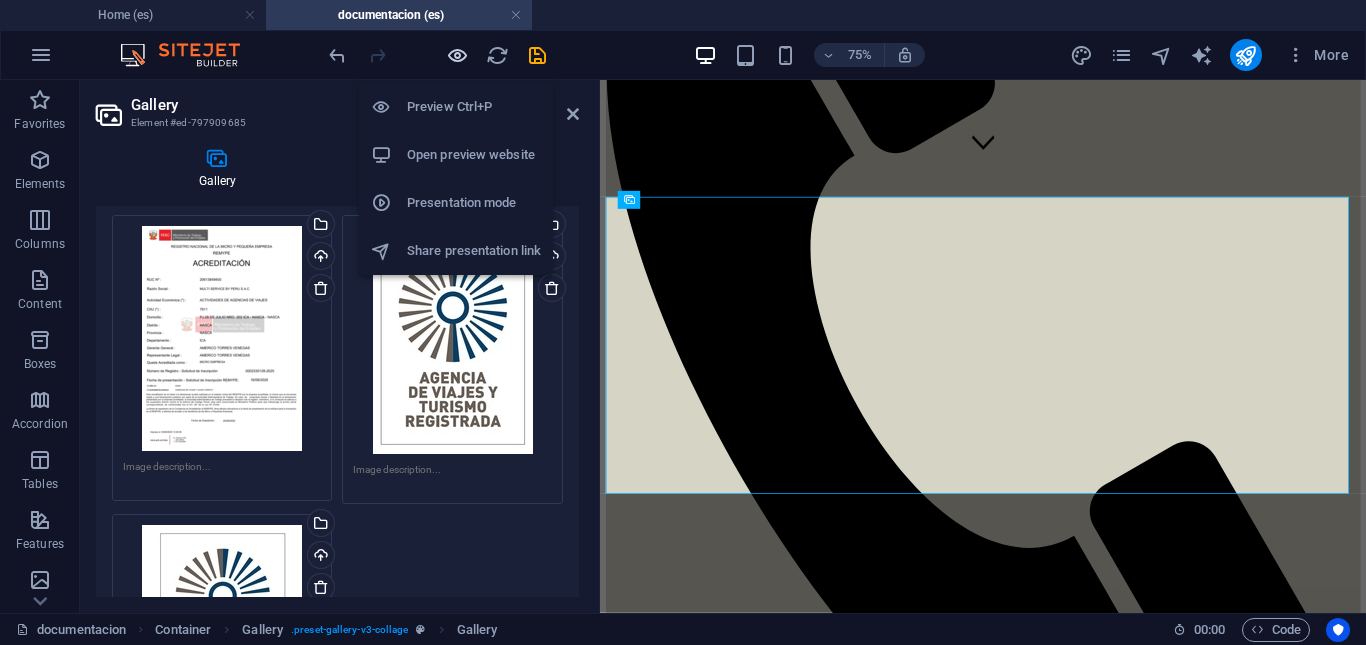 click at bounding box center [457, 55] 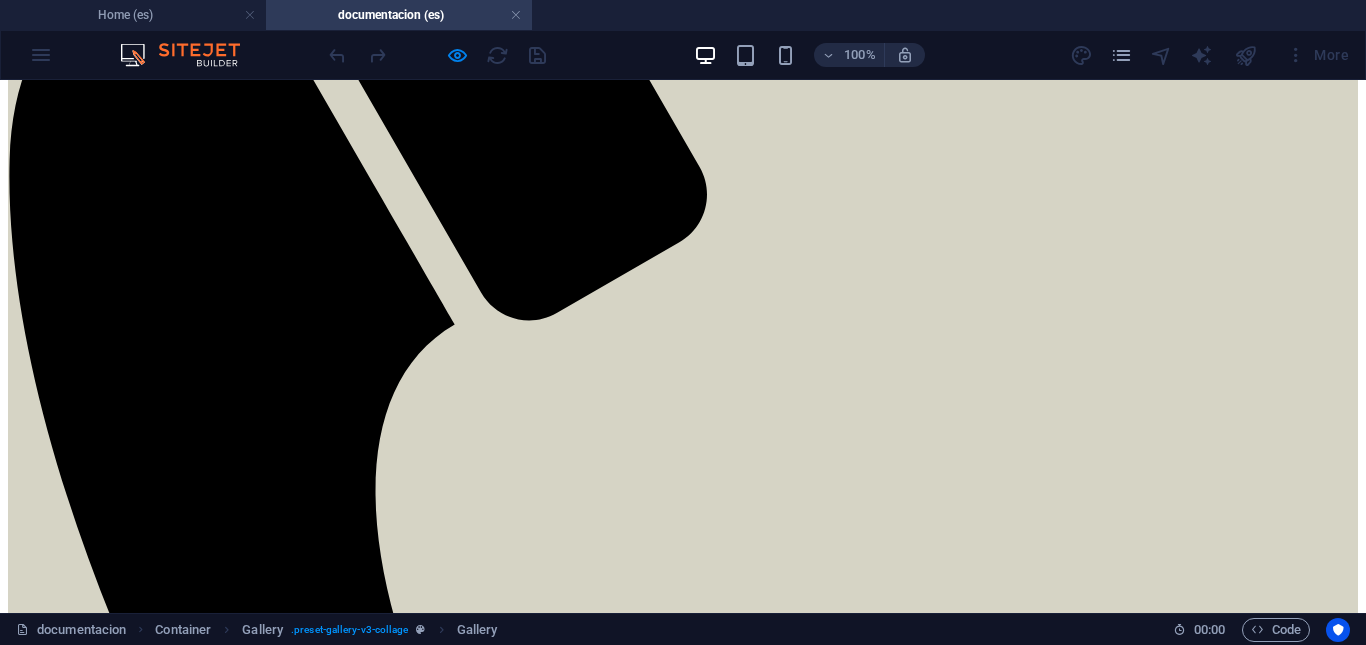 scroll, scrollTop: 593, scrollLeft: 0, axis: vertical 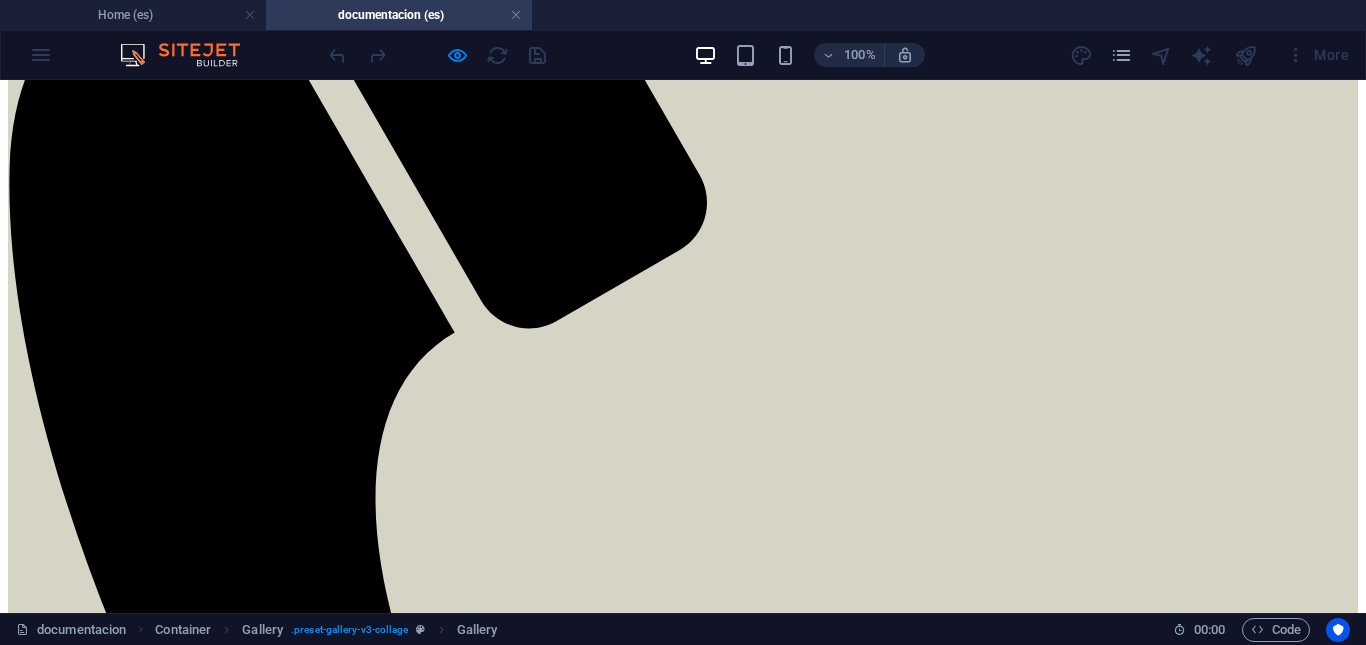 click at bounding box center [325, 10038] 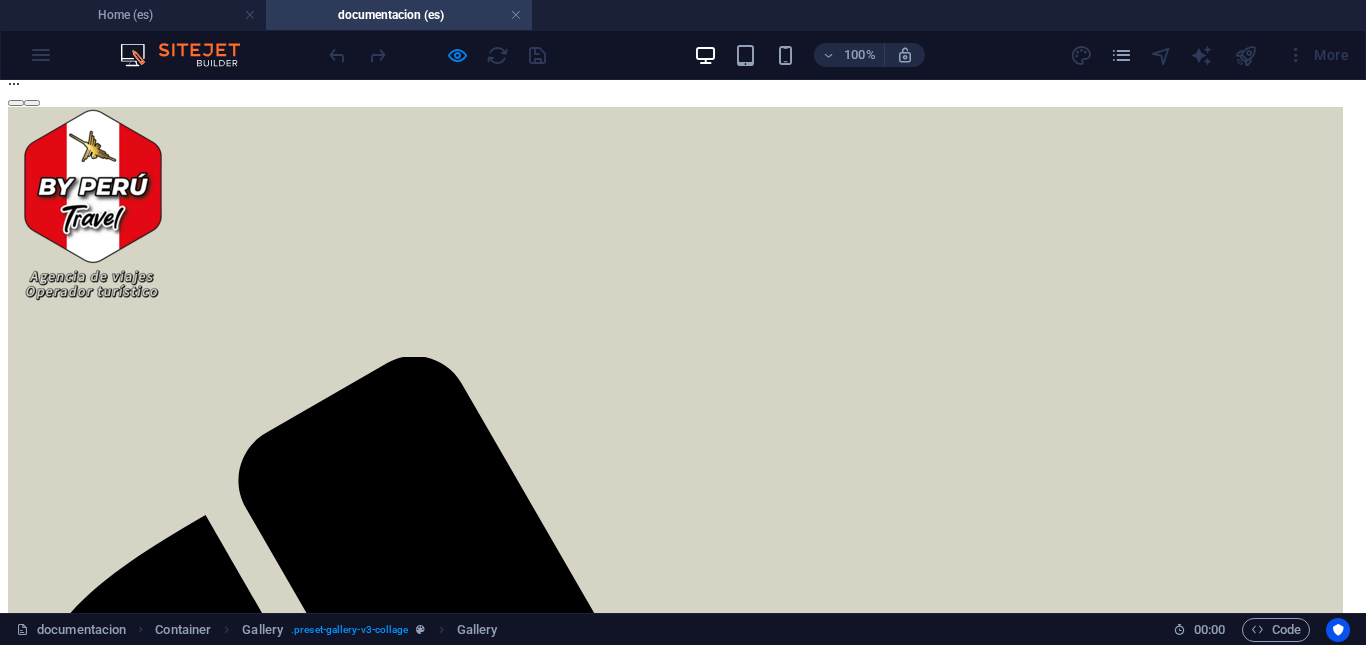 click on "× 7/7 ..." at bounding box center [675, -199] 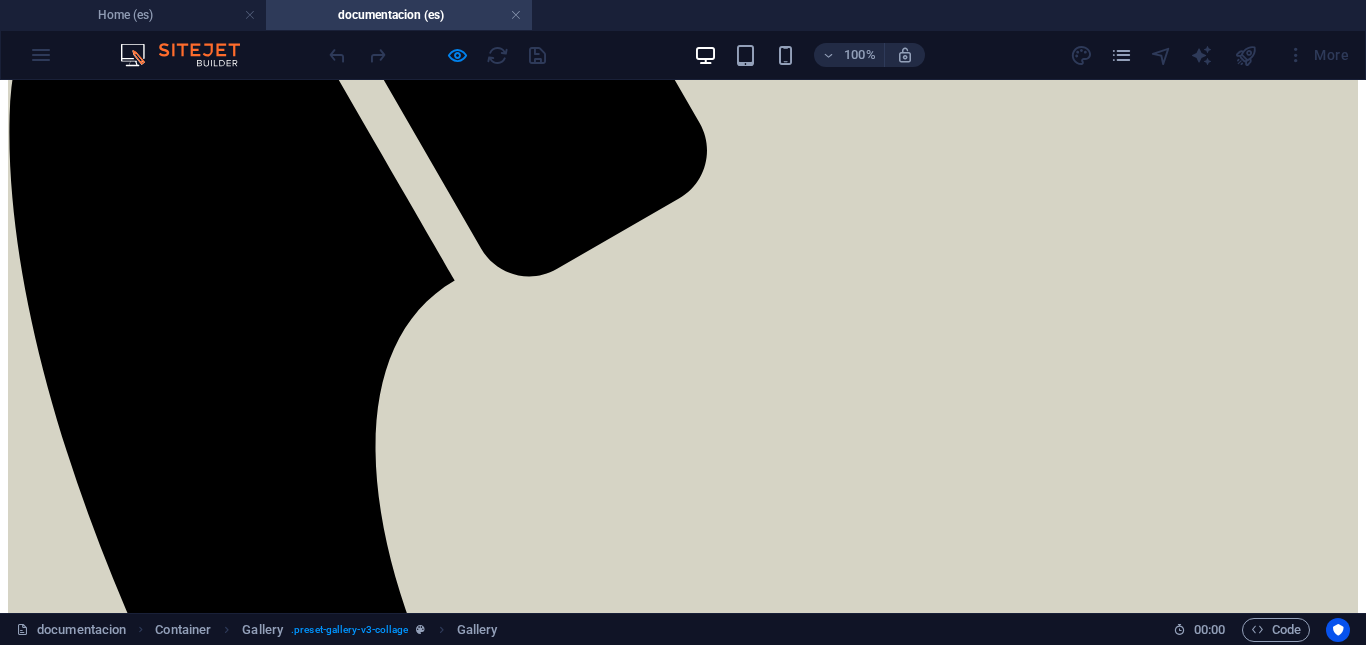 click at bounding box center (437, 55) 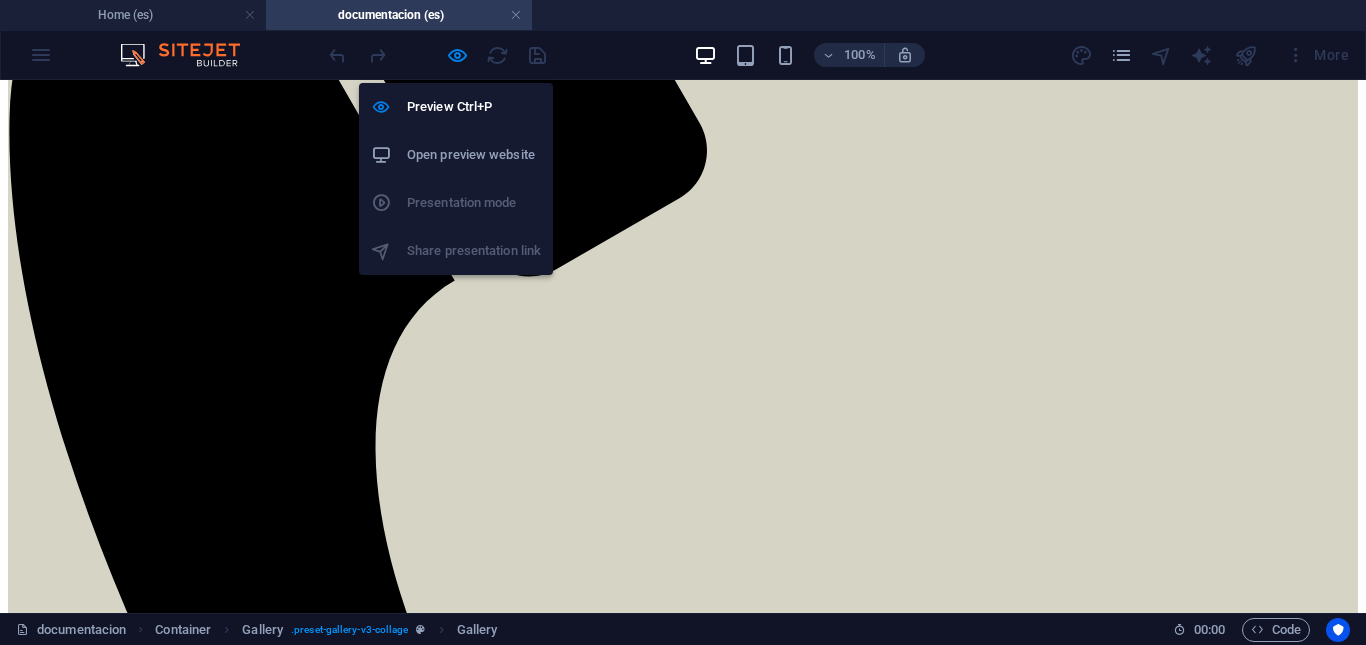 drag, startPoint x: 453, startPoint y: 48, endPoint x: 398, endPoint y: 187, distance: 149.48578 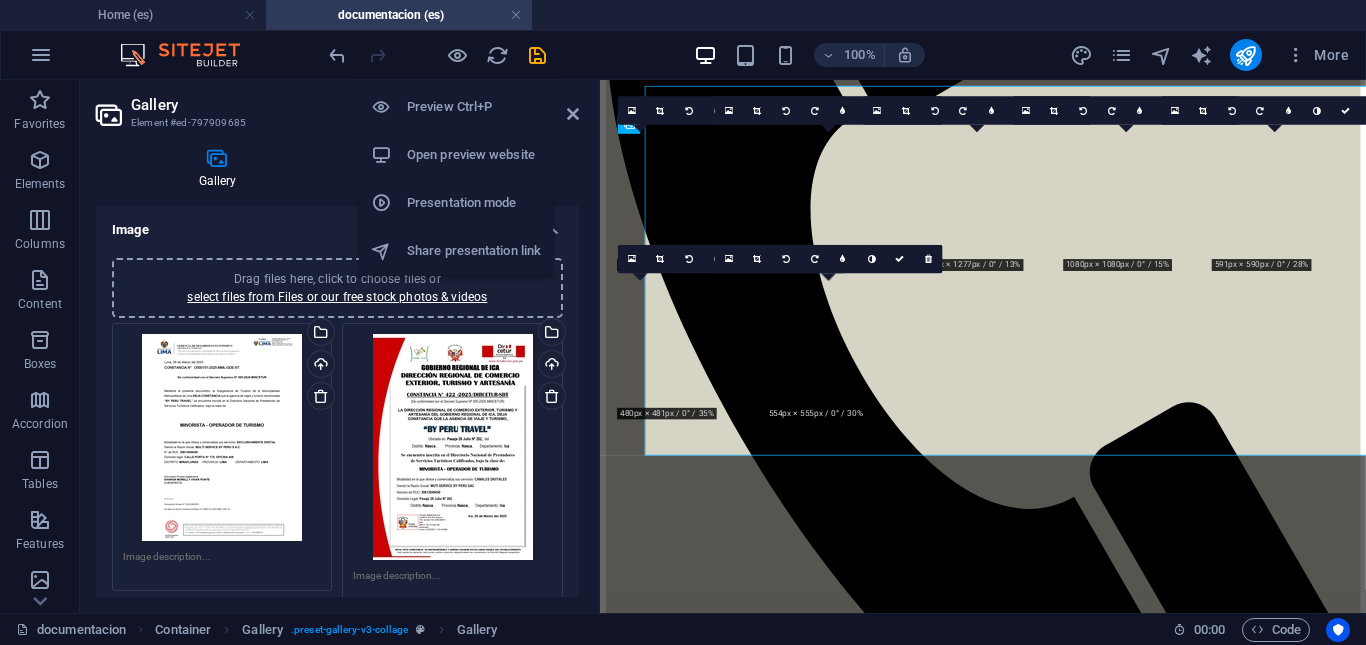 scroll, scrollTop: 693, scrollLeft: 0, axis: vertical 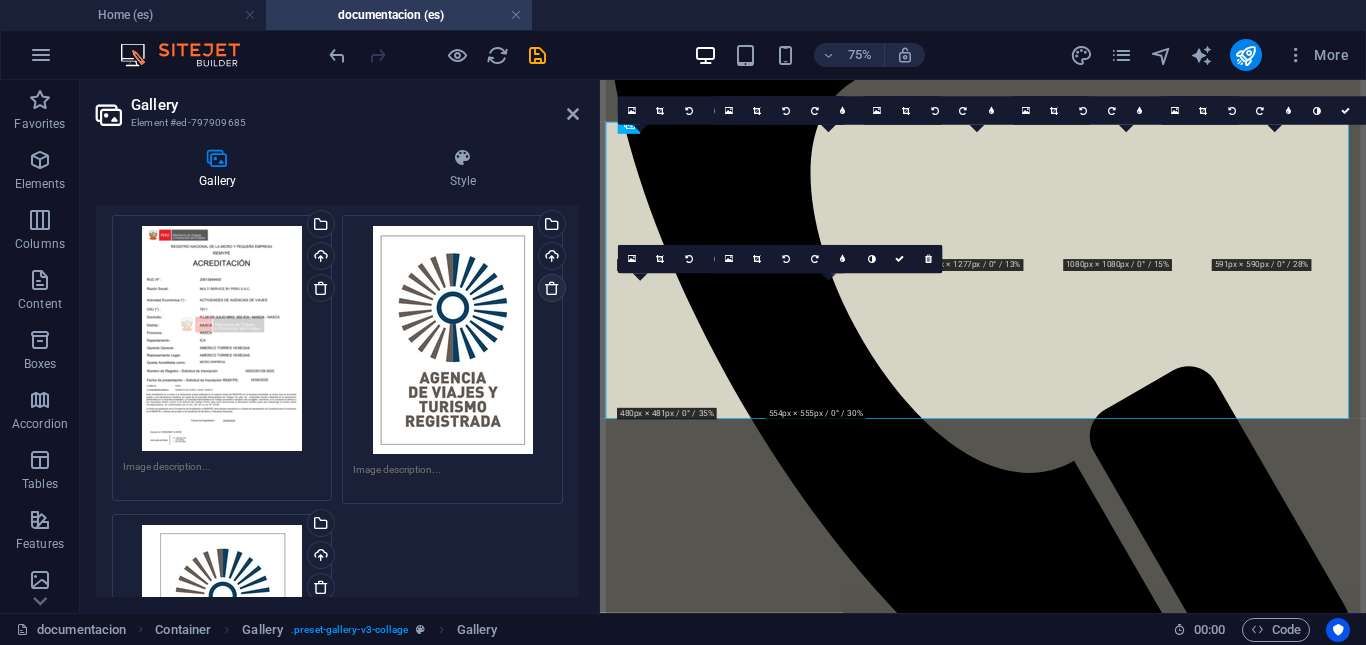 click at bounding box center (552, 288) 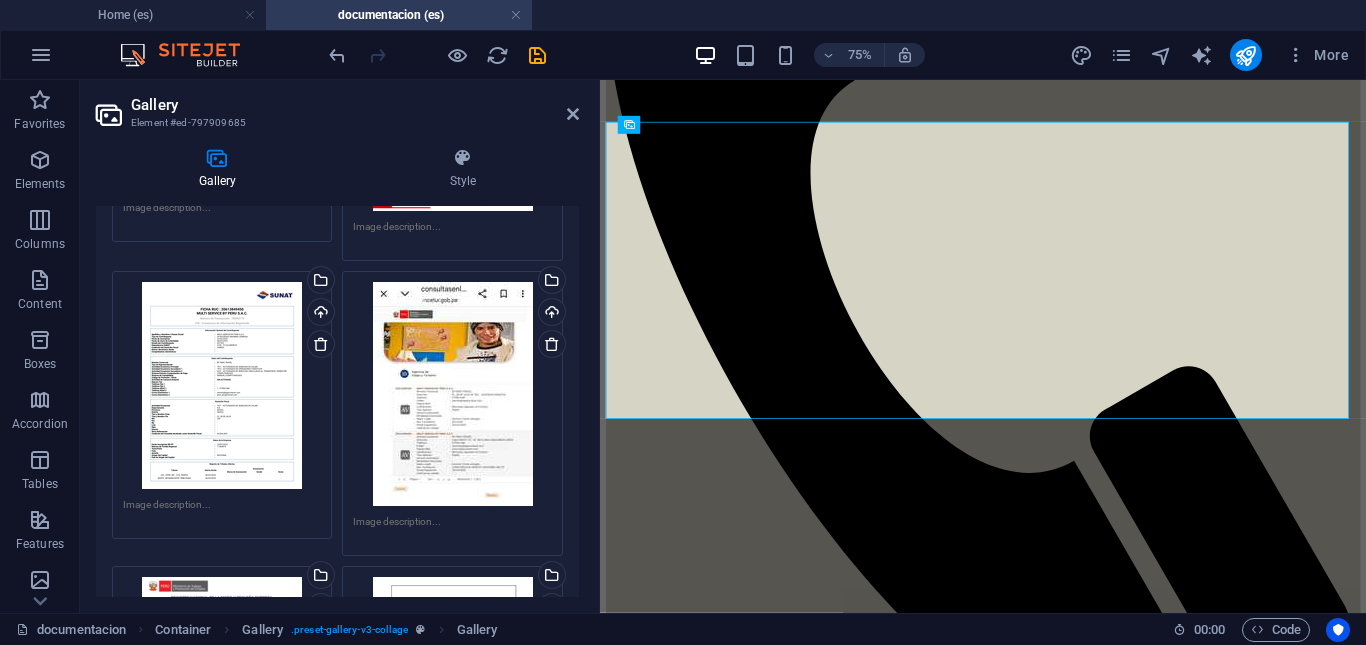 scroll, scrollTop: 400, scrollLeft: 0, axis: vertical 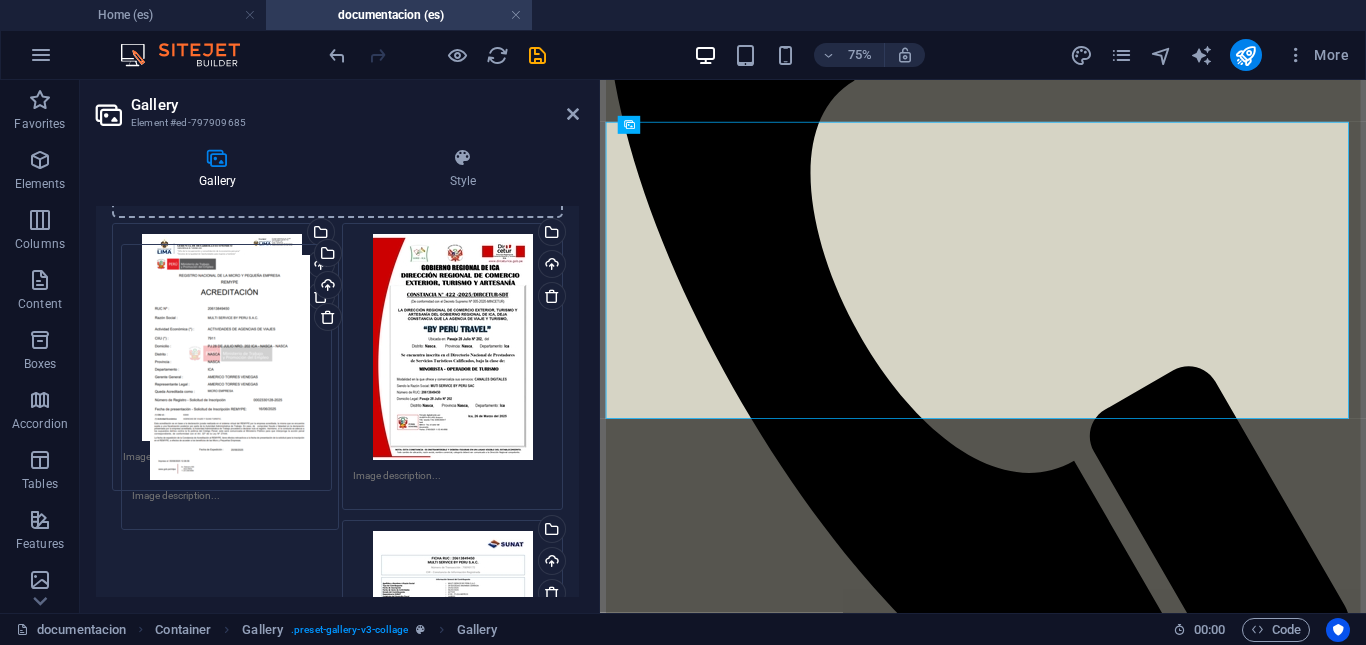 drag, startPoint x: 236, startPoint y: 563, endPoint x: 245, endPoint y: 292, distance: 271.1494 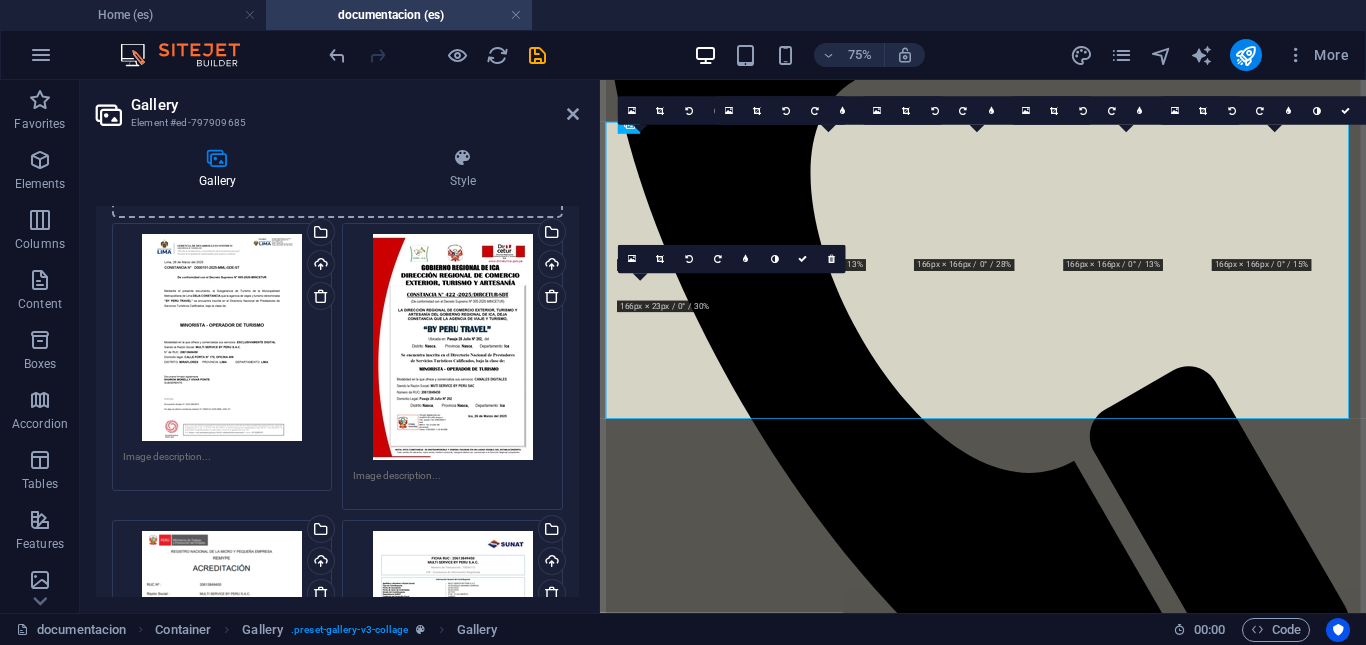 scroll, scrollTop: 200, scrollLeft: 0, axis: vertical 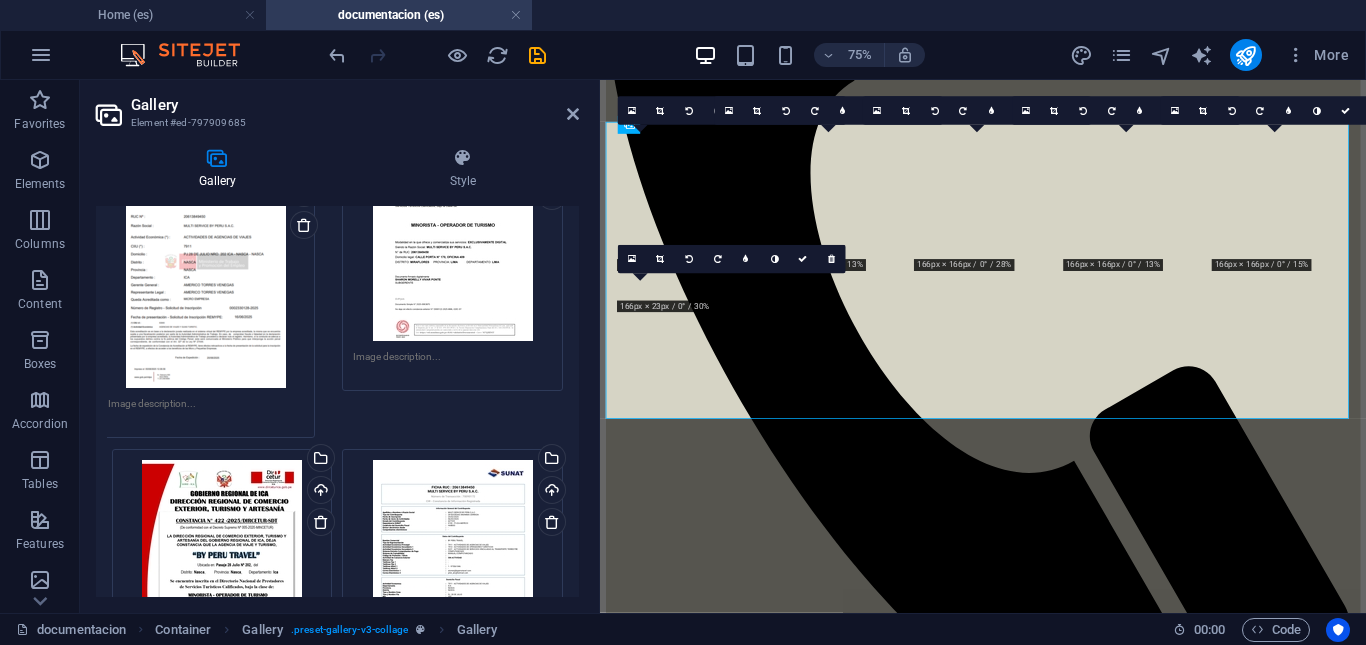 drag, startPoint x: 248, startPoint y: 506, endPoint x: 265, endPoint y: 283, distance: 223.64705 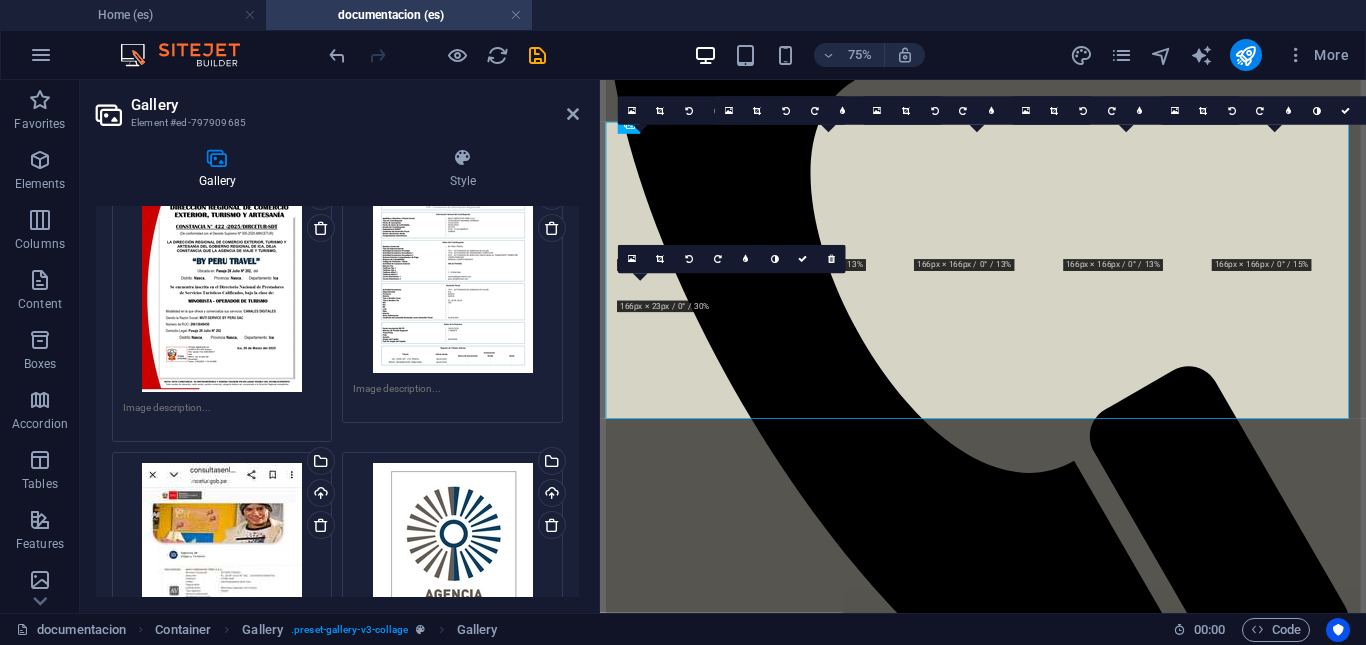 scroll, scrollTop: 600, scrollLeft: 0, axis: vertical 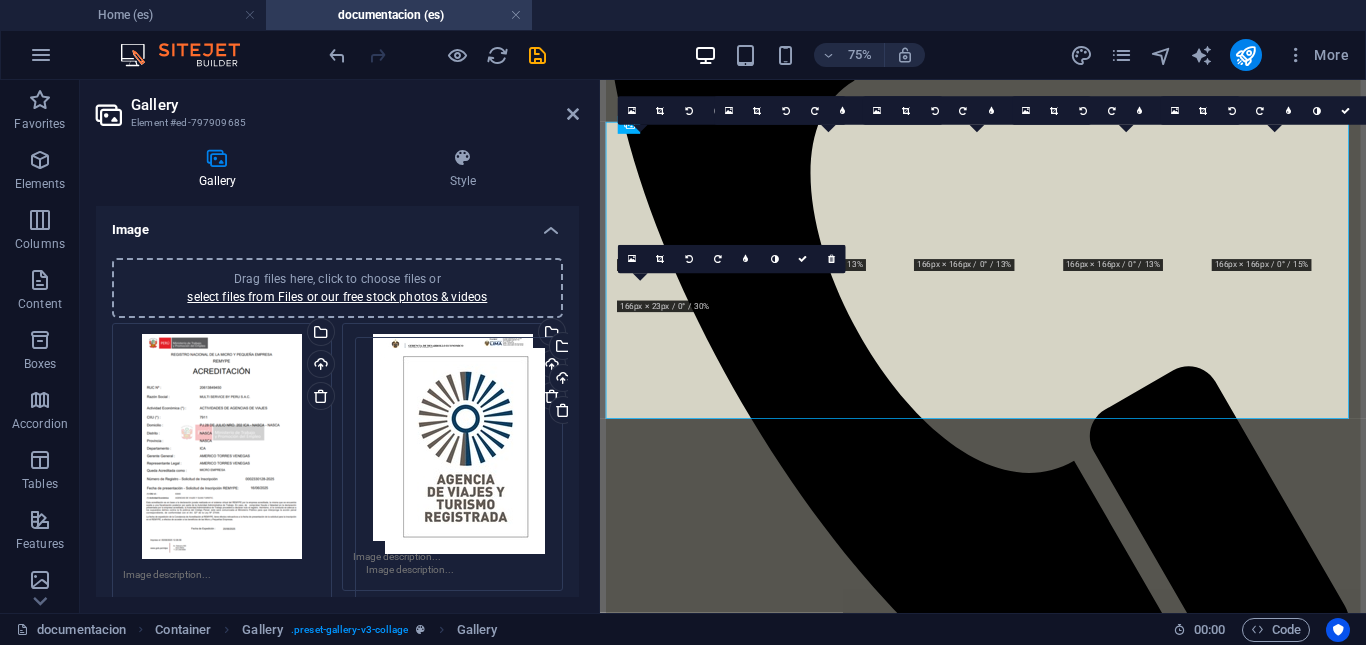 drag, startPoint x: 422, startPoint y: 450, endPoint x: 437, endPoint y: 473, distance: 27.45906 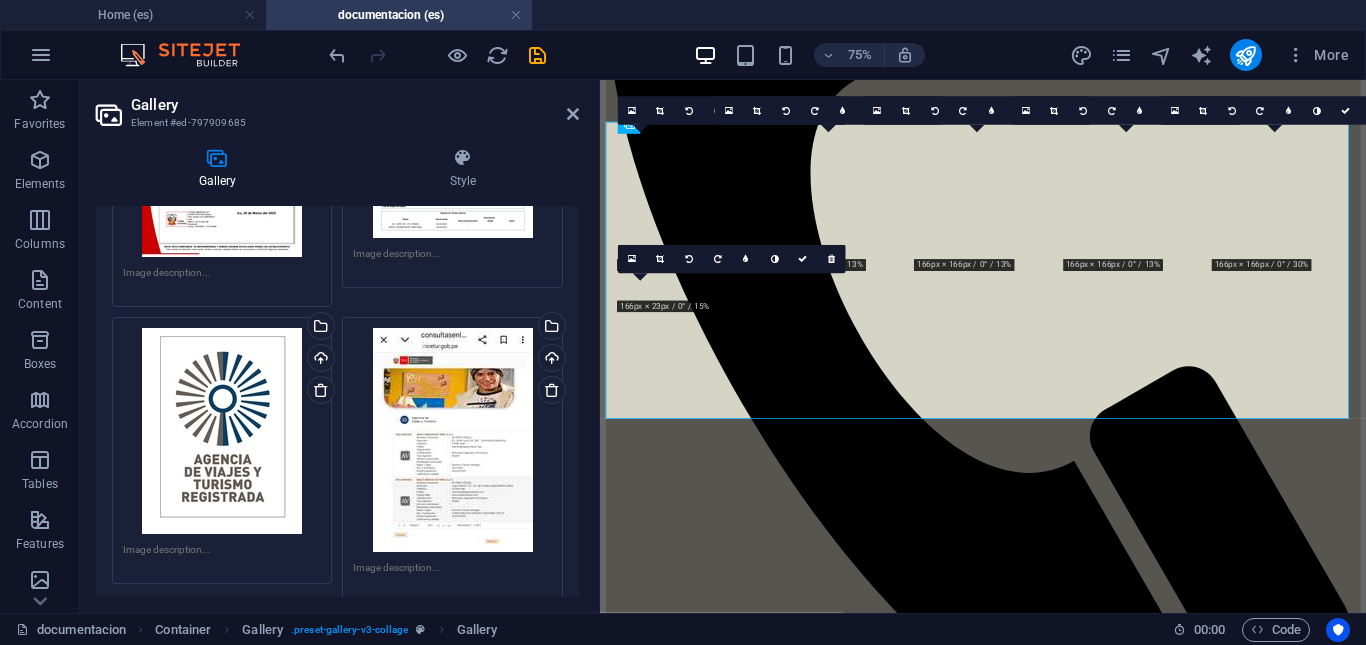 scroll, scrollTop: 600, scrollLeft: 0, axis: vertical 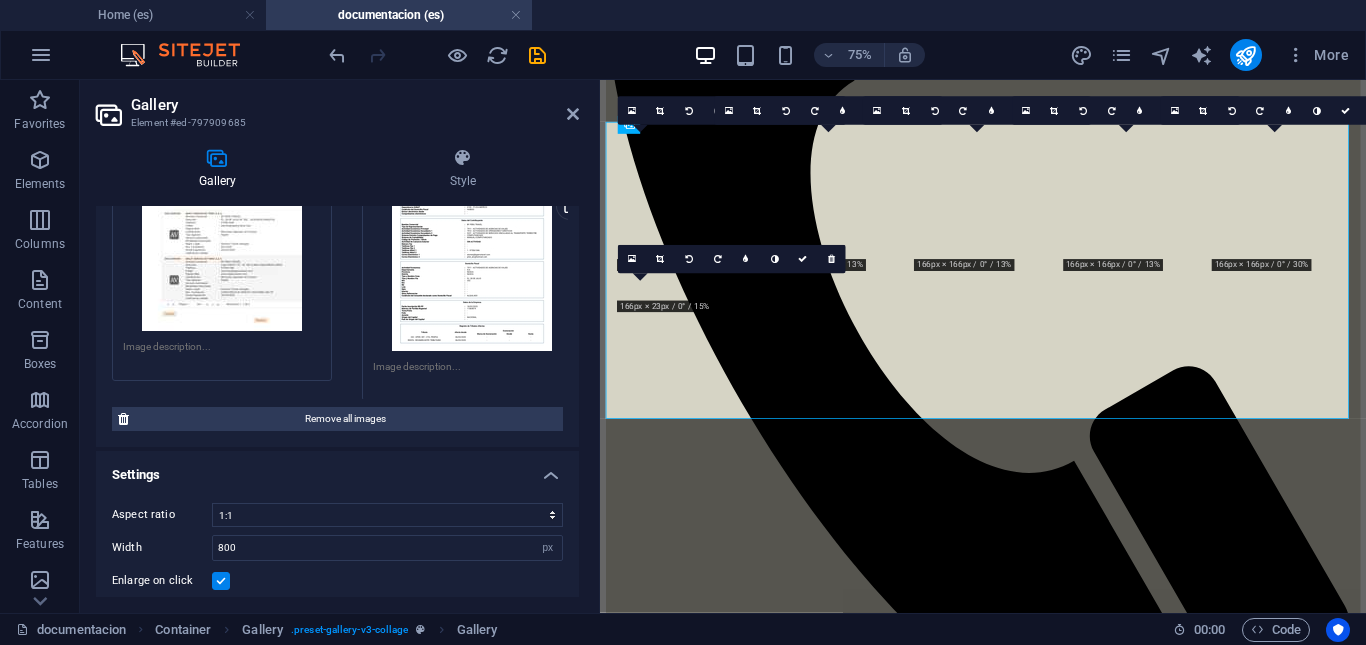 drag, startPoint x: 415, startPoint y: 216, endPoint x: 437, endPoint y: 331, distance: 117.08544 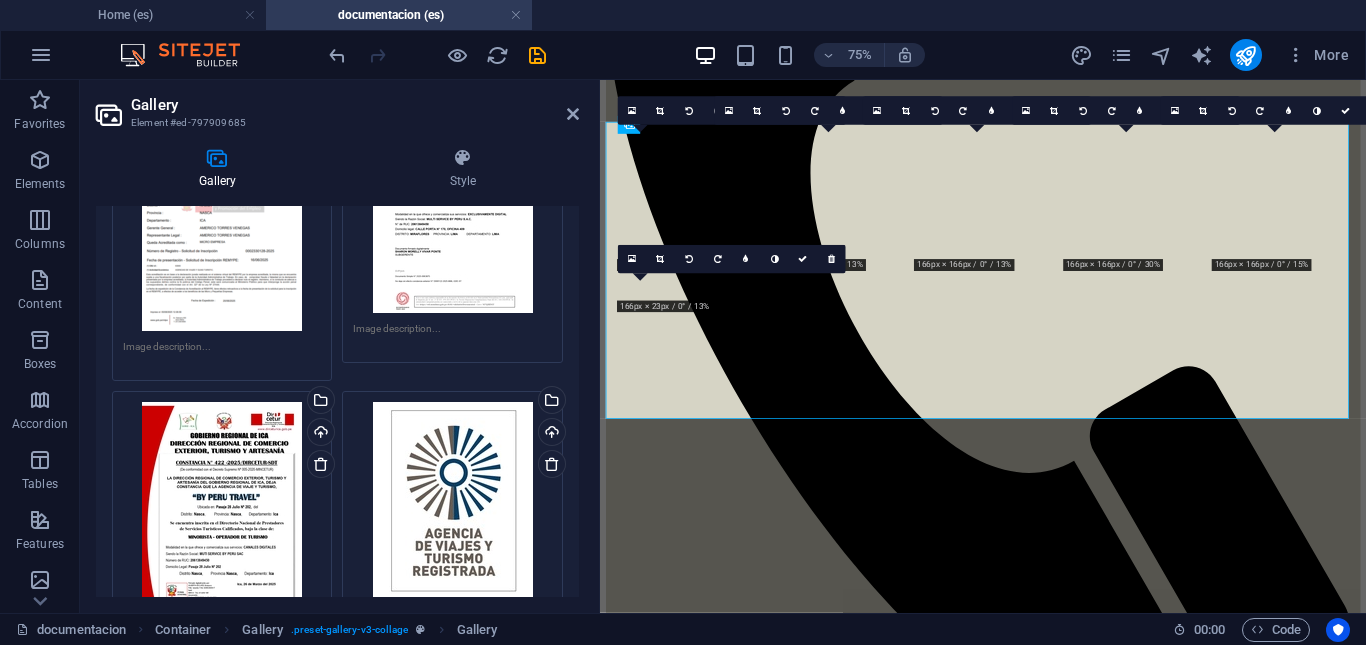scroll, scrollTop: 120, scrollLeft: 0, axis: vertical 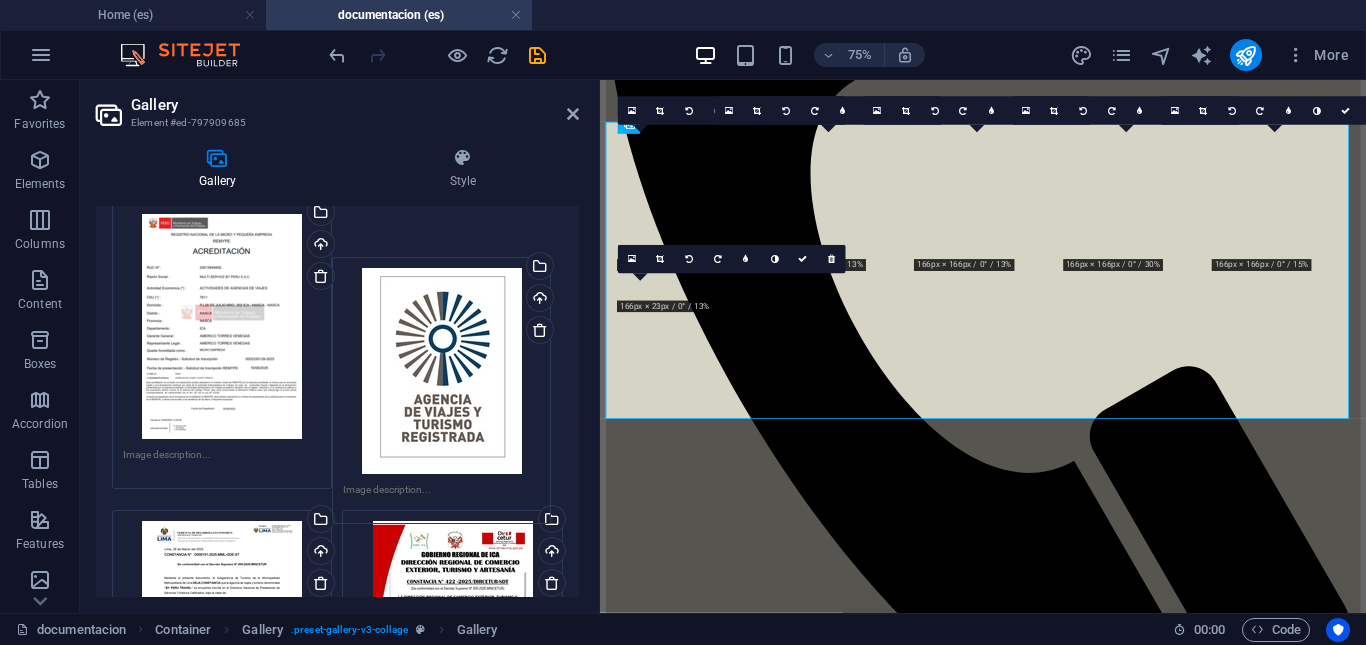 drag, startPoint x: 444, startPoint y: 538, endPoint x: 436, endPoint y: 296, distance: 242.1322 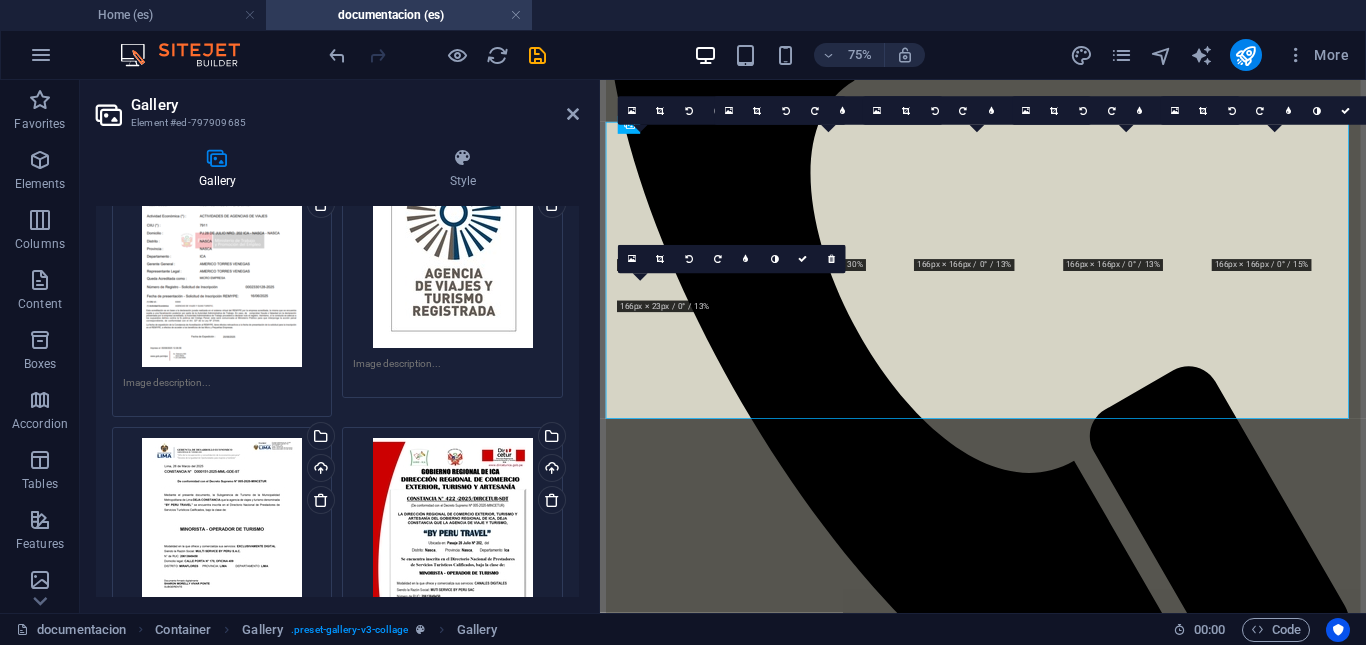 scroll, scrollTop: 220, scrollLeft: 0, axis: vertical 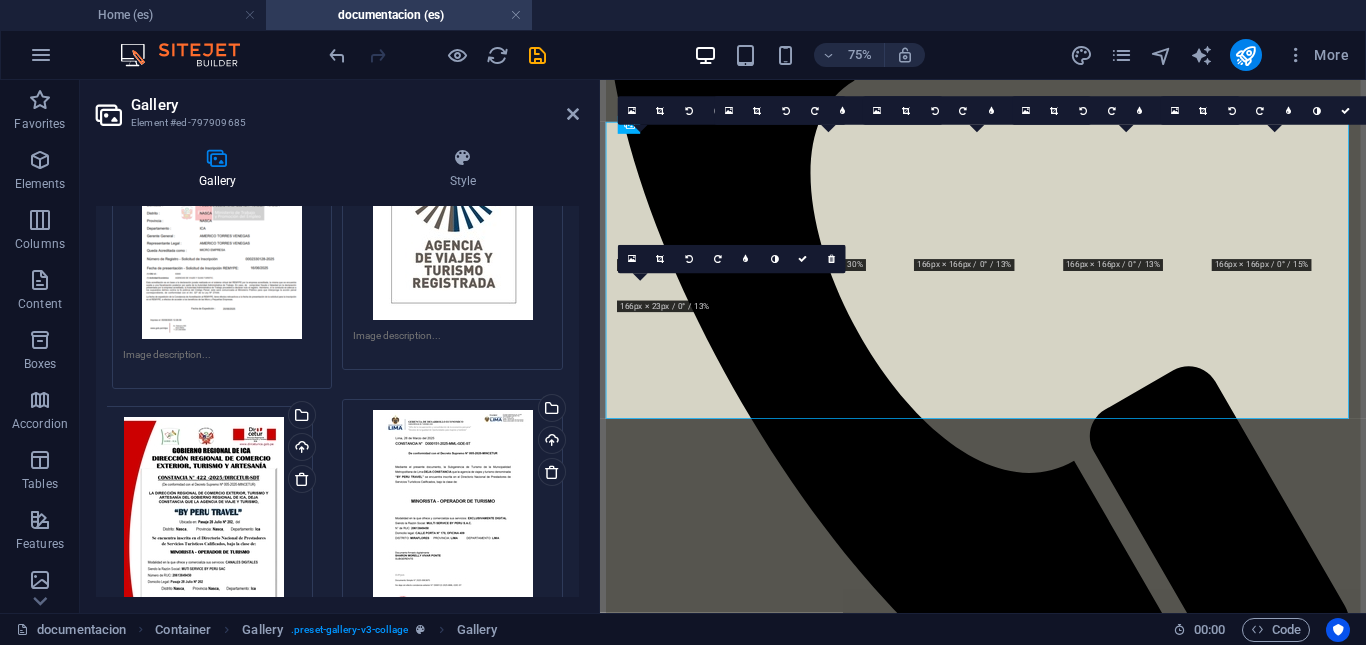 drag, startPoint x: 406, startPoint y: 494, endPoint x: 195, endPoint y: 505, distance: 211.28653 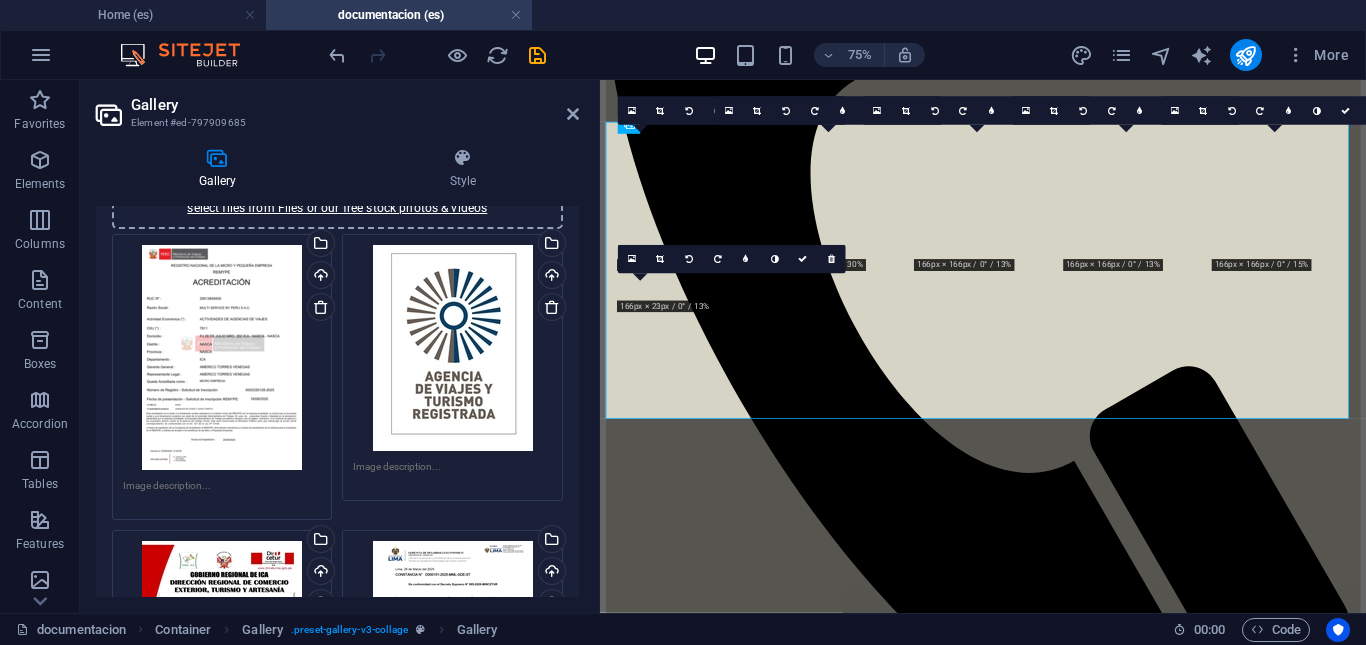 scroll, scrollTop: 120, scrollLeft: 0, axis: vertical 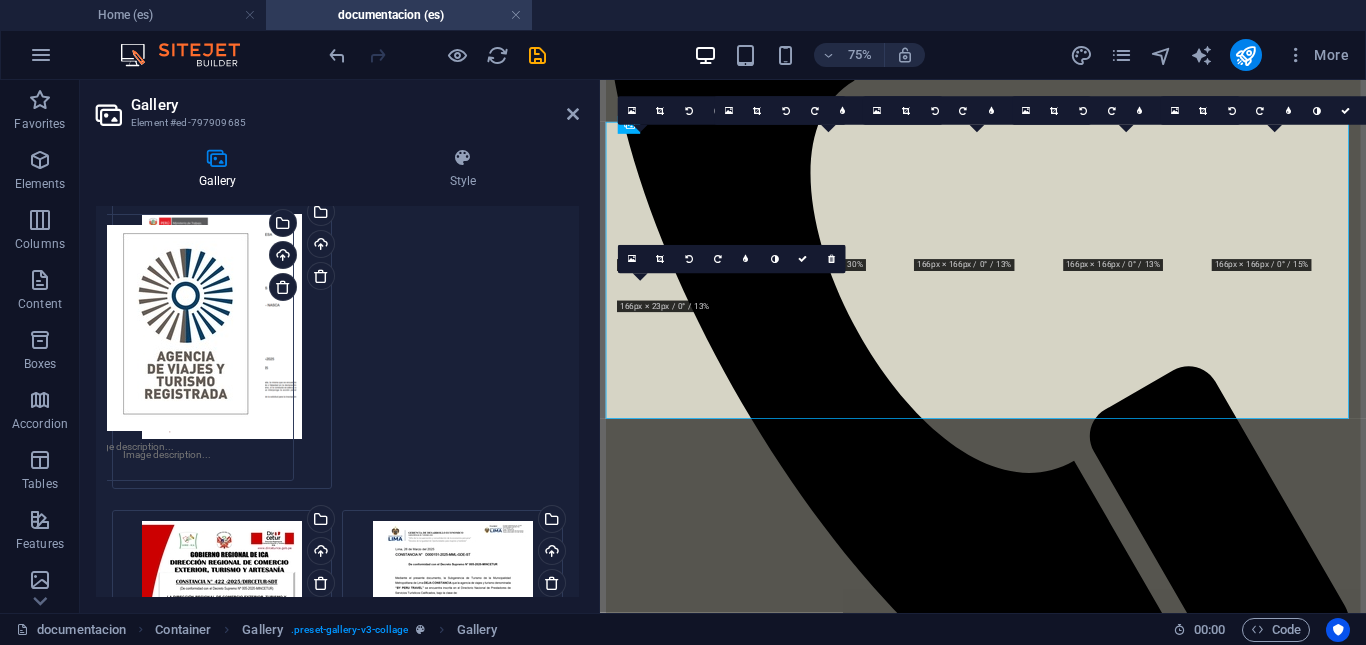drag, startPoint x: 457, startPoint y: 397, endPoint x: 212, endPoint y: 411, distance: 245.39967 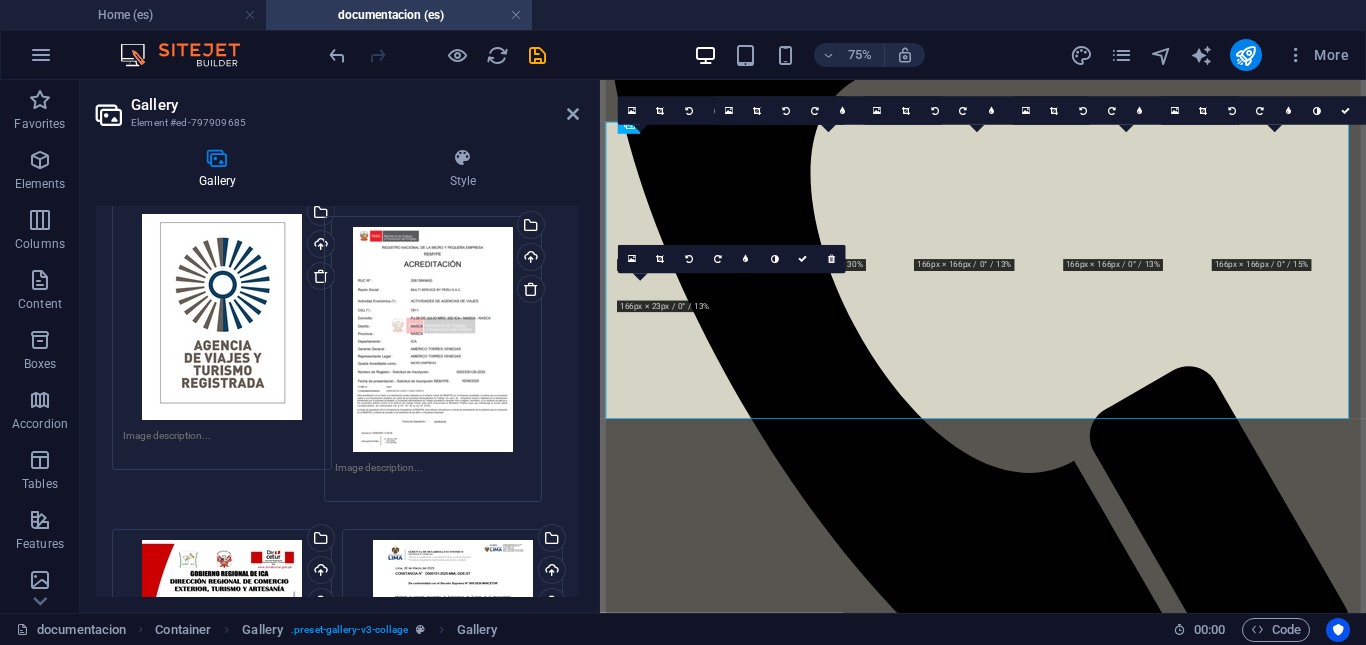 drag, startPoint x: 235, startPoint y: 348, endPoint x: 447, endPoint y: 360, distance: 212.33936 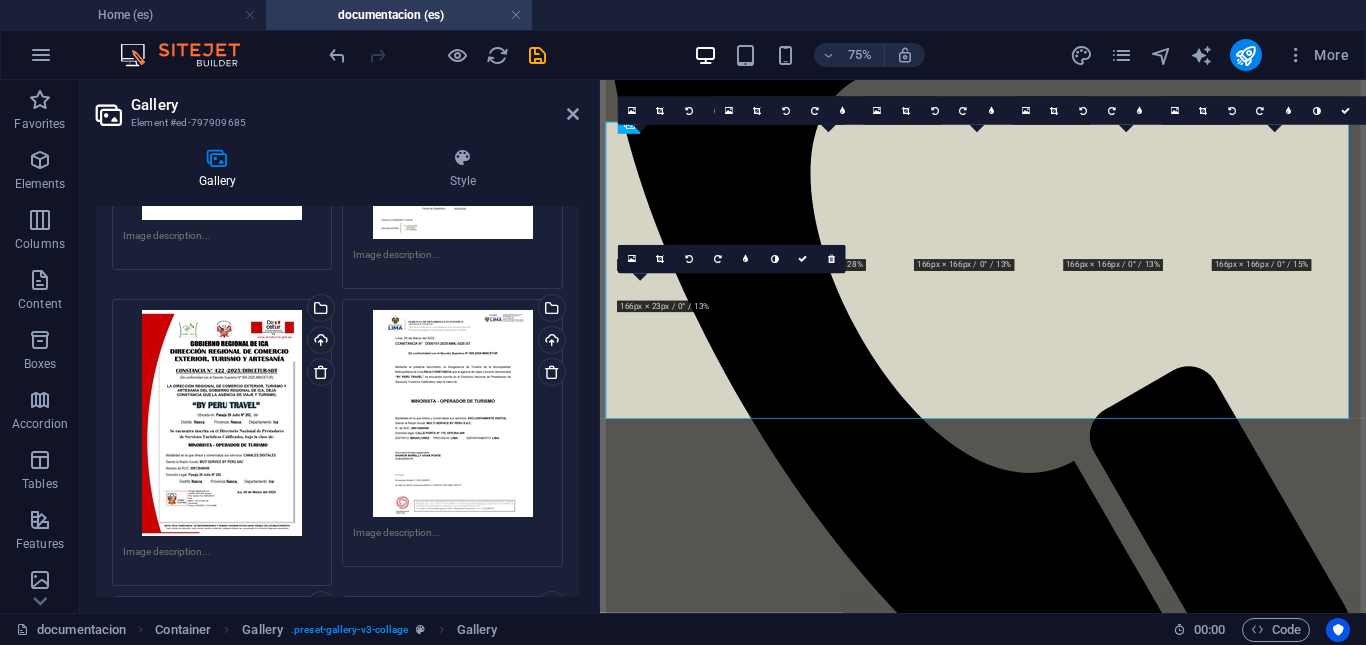 scroll, scrollTop: 420, scrollLeft: 0, axis: vertical 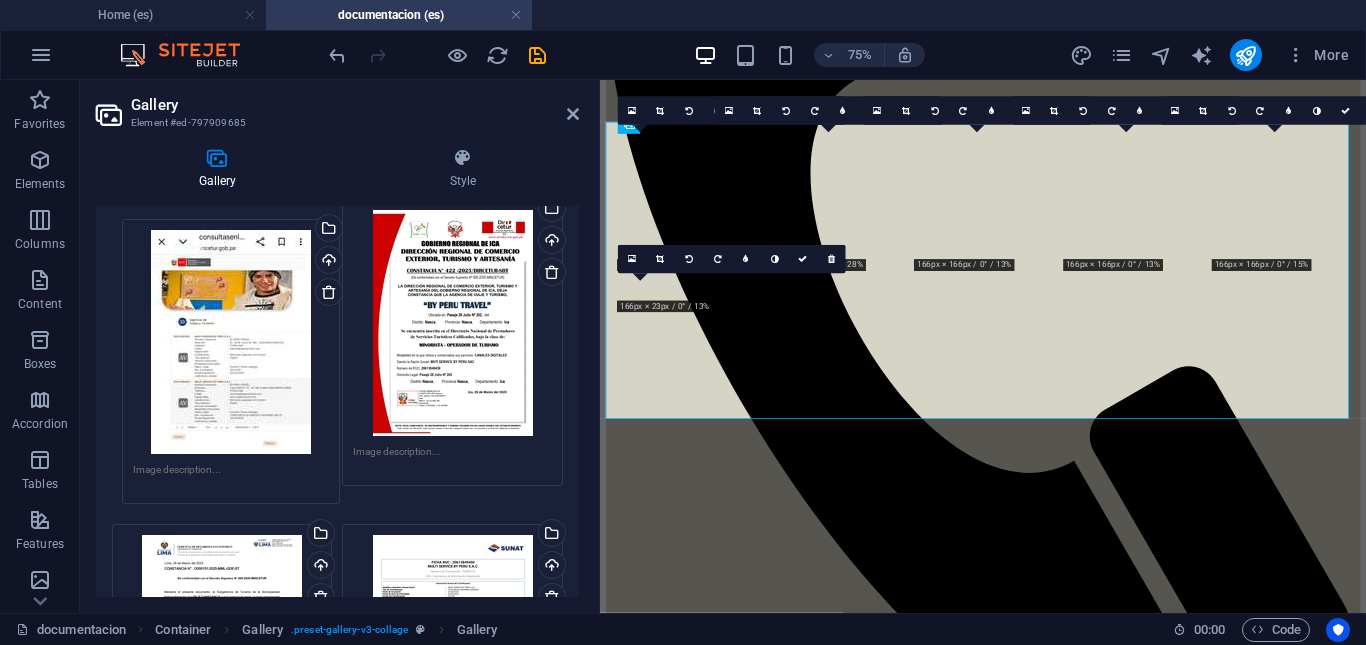 drag, startPoint x: 268, startPoint y: 546, endPoint x: 278, endPoint y: 269, distance: 277.18045 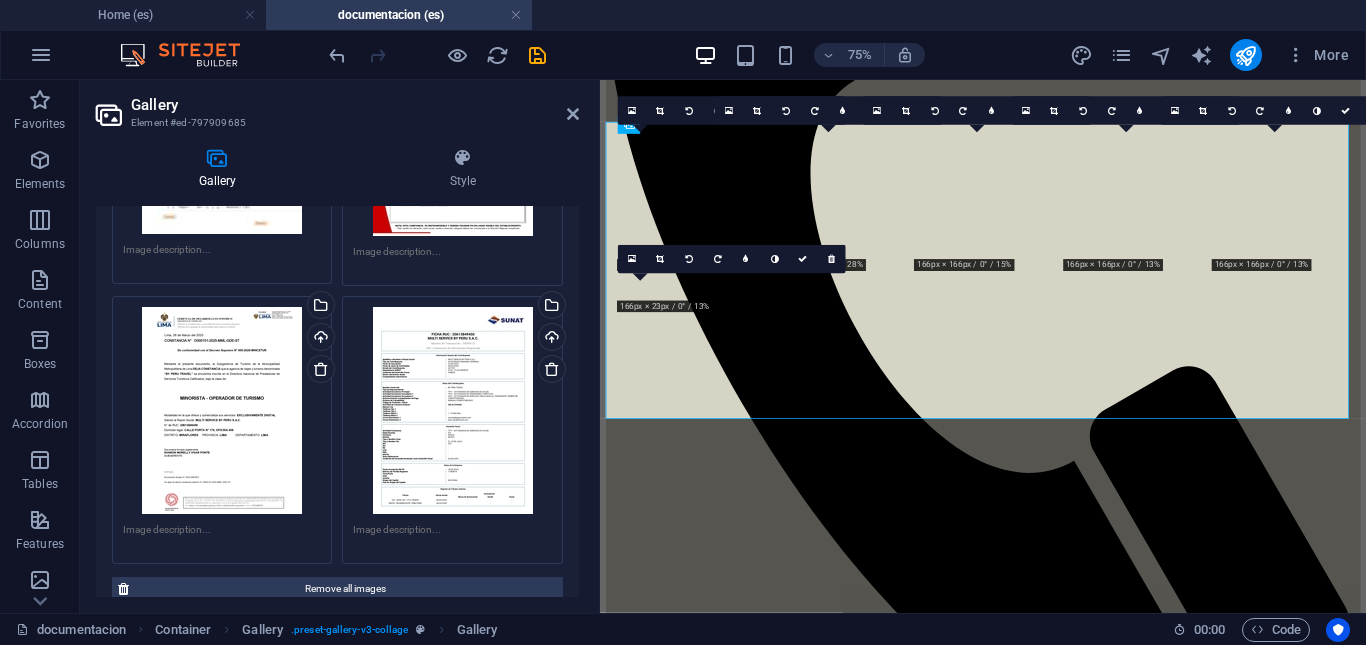 scroll, scrollTop: 520, scrollLeft: 0, axis: vertical 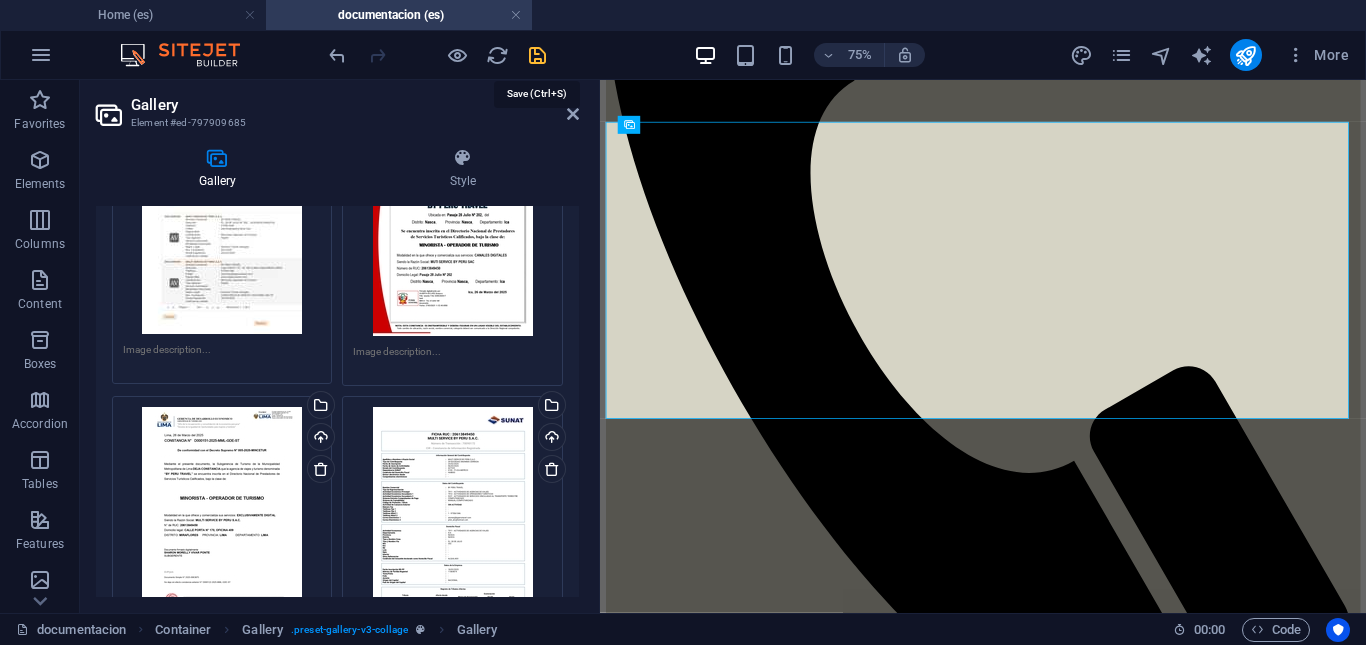 click at bounding box center (537, 55) 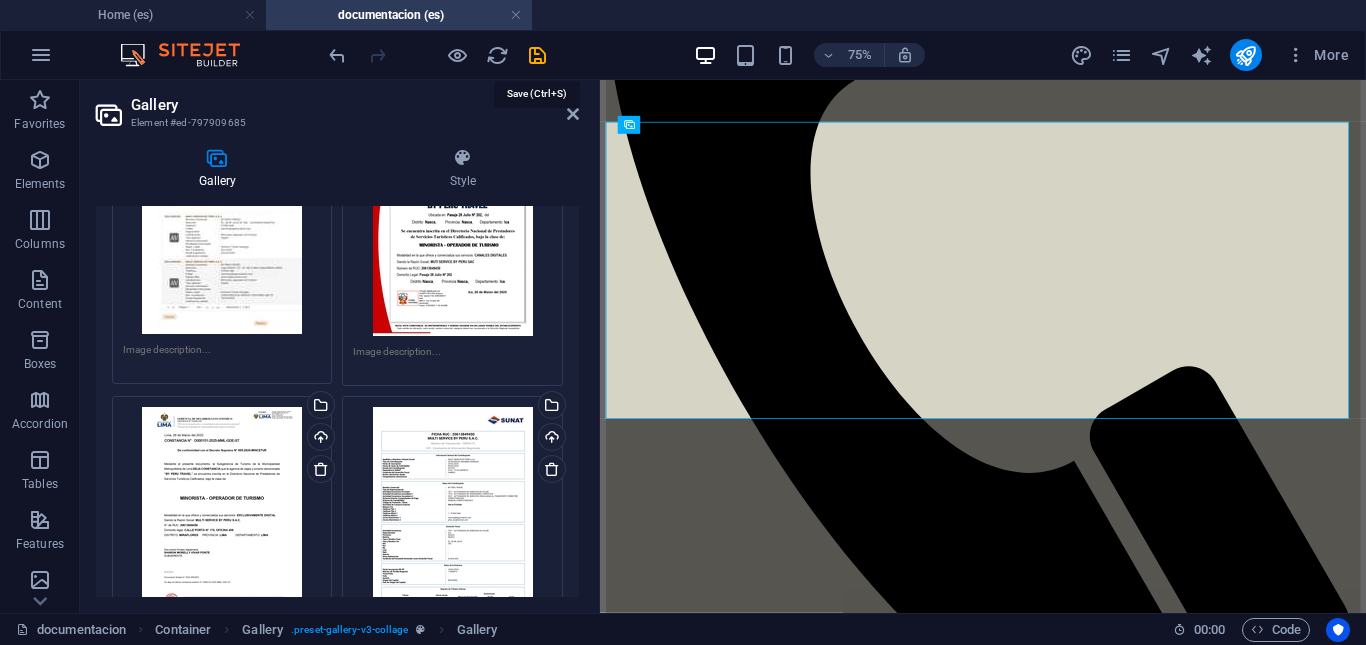 select on "4" 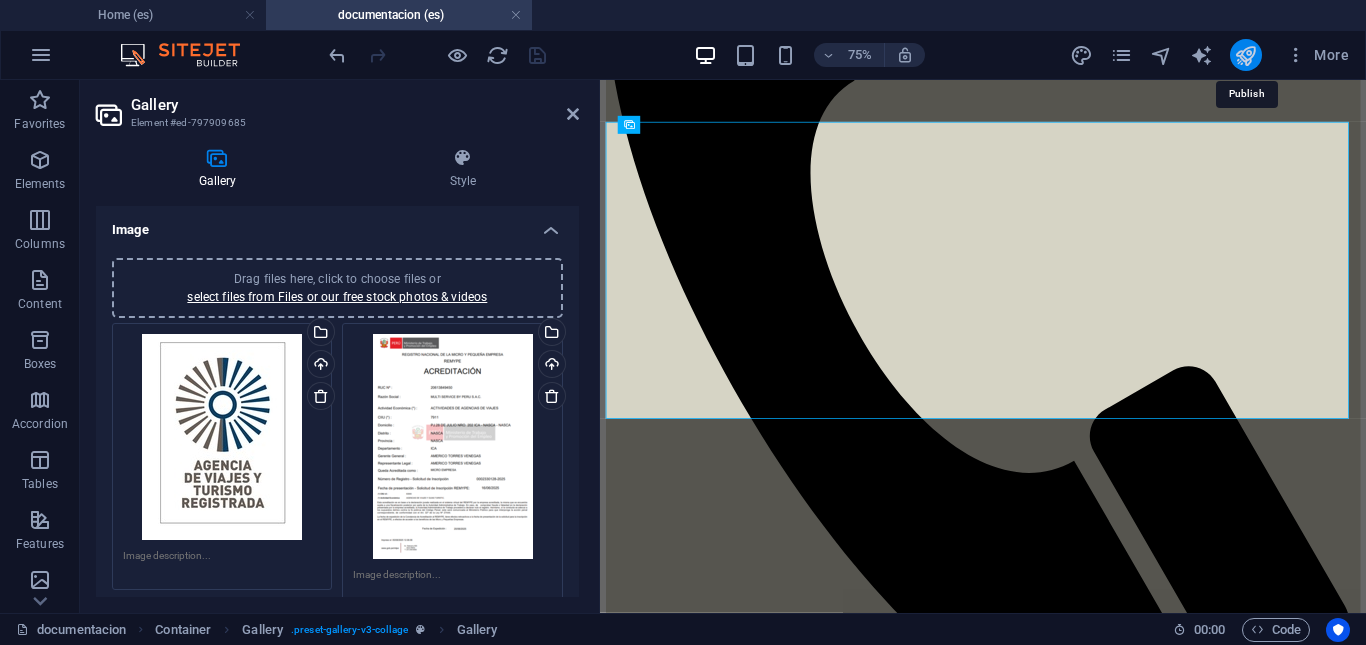 click at bounding box center (1245, 55) 